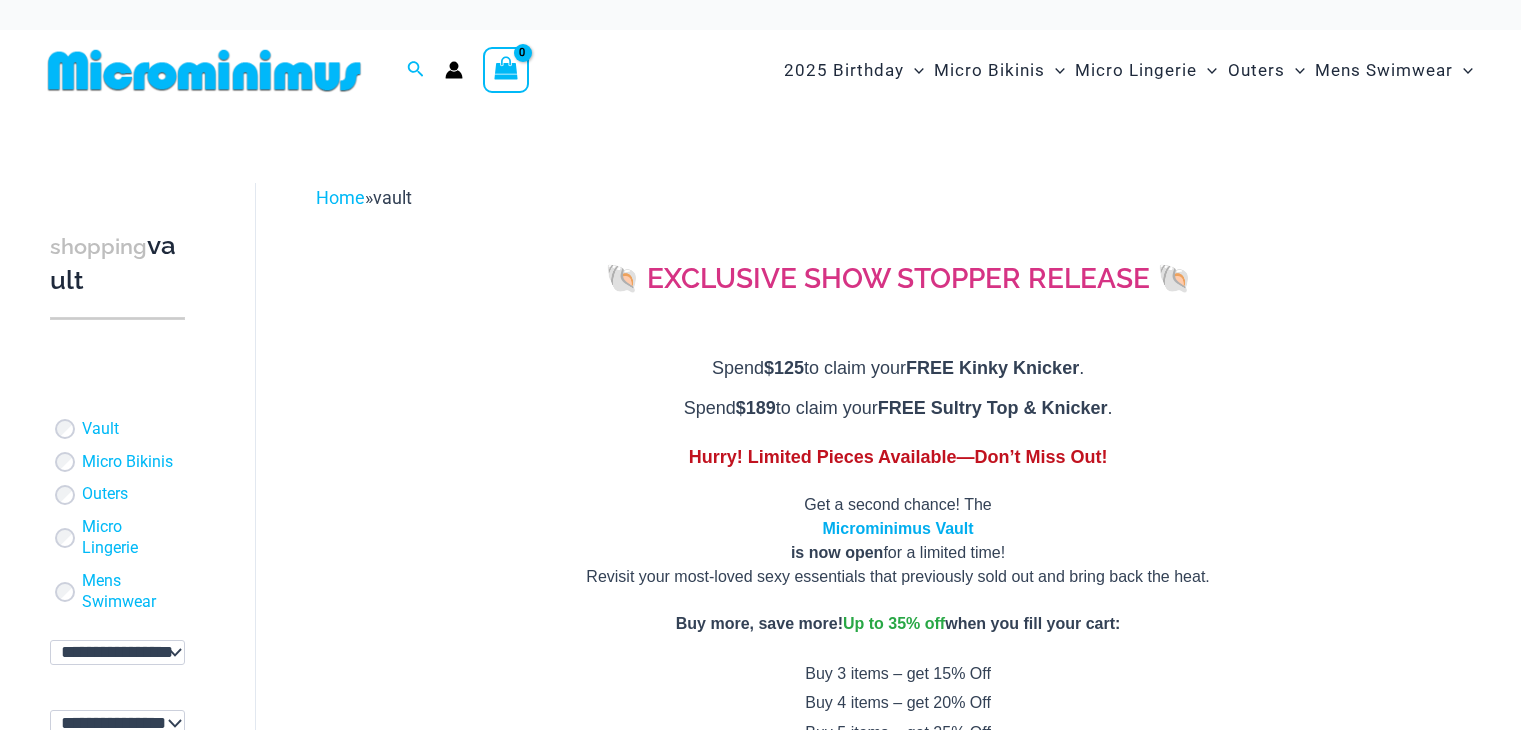 scroll, scrollTop: 0, scrollLeft: 0, axis: both 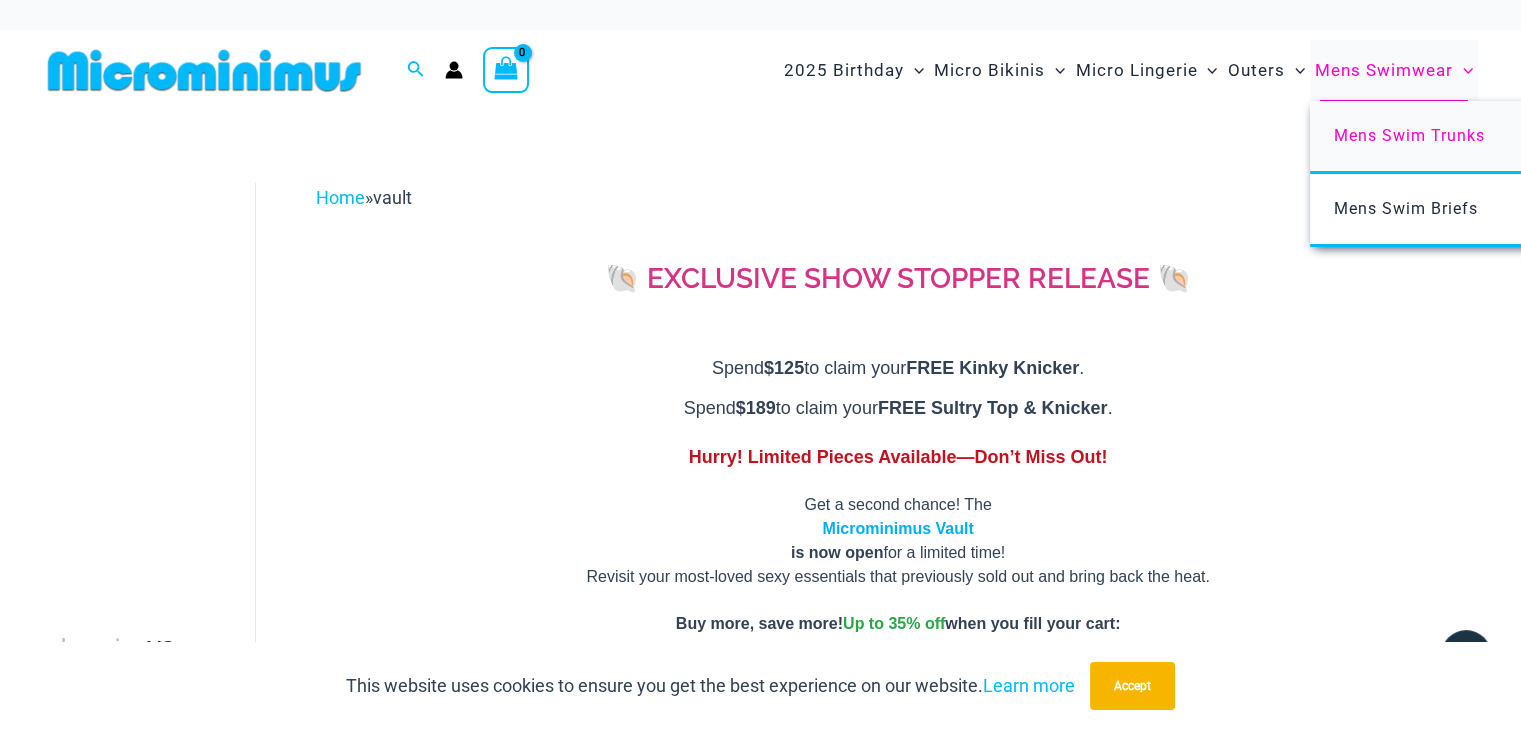 type on "**********" 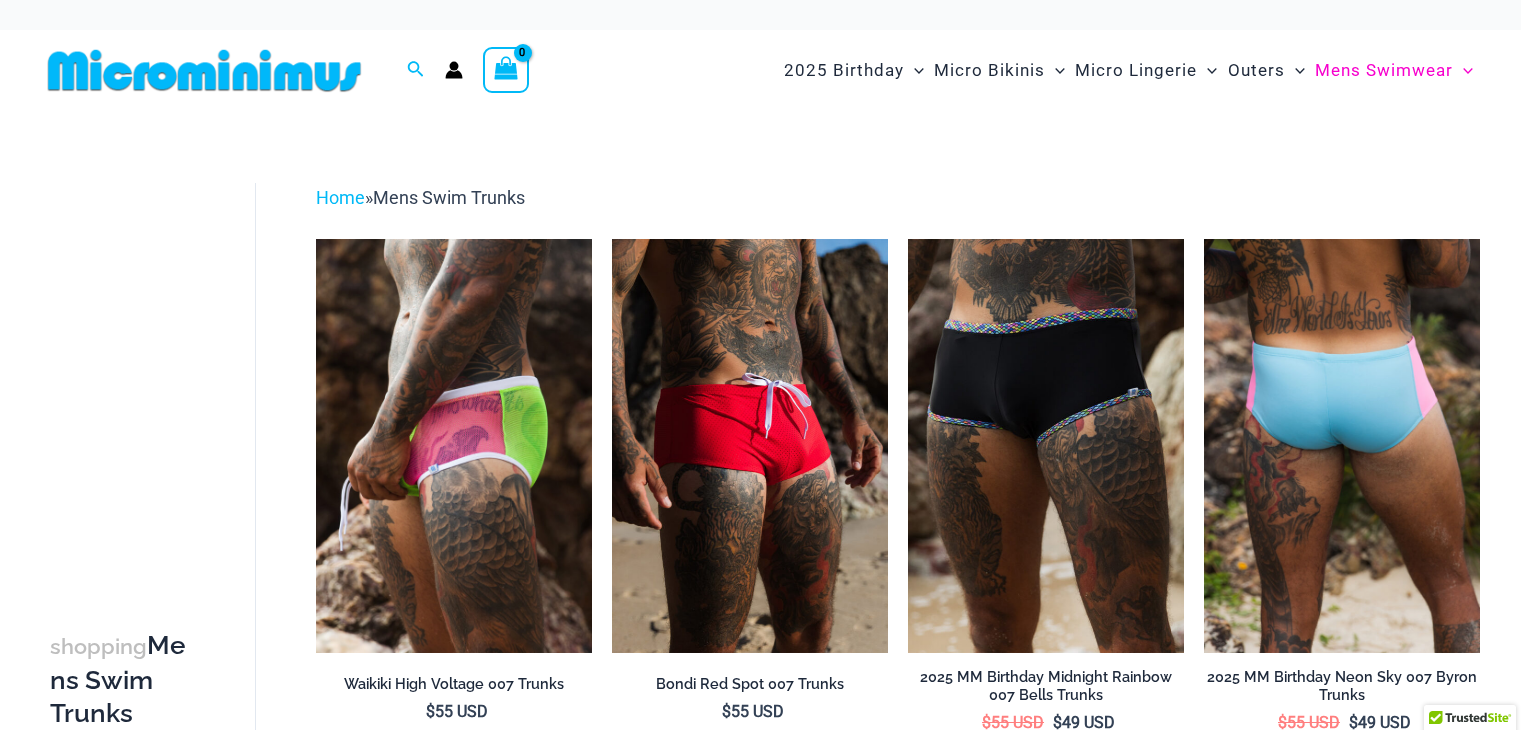 scroll, scrollTop: 0, scrollLeft: 0, axis: both 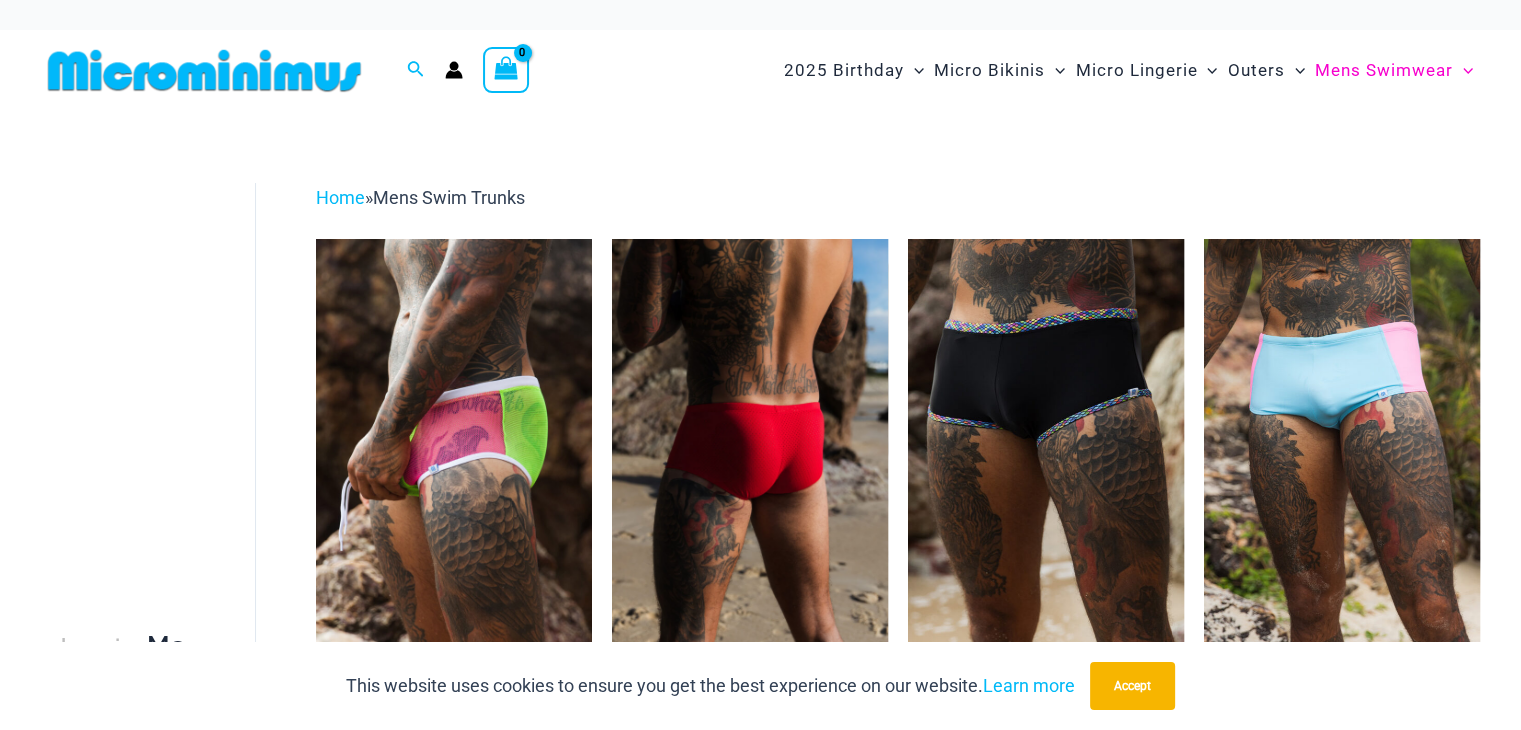 type on "**********" 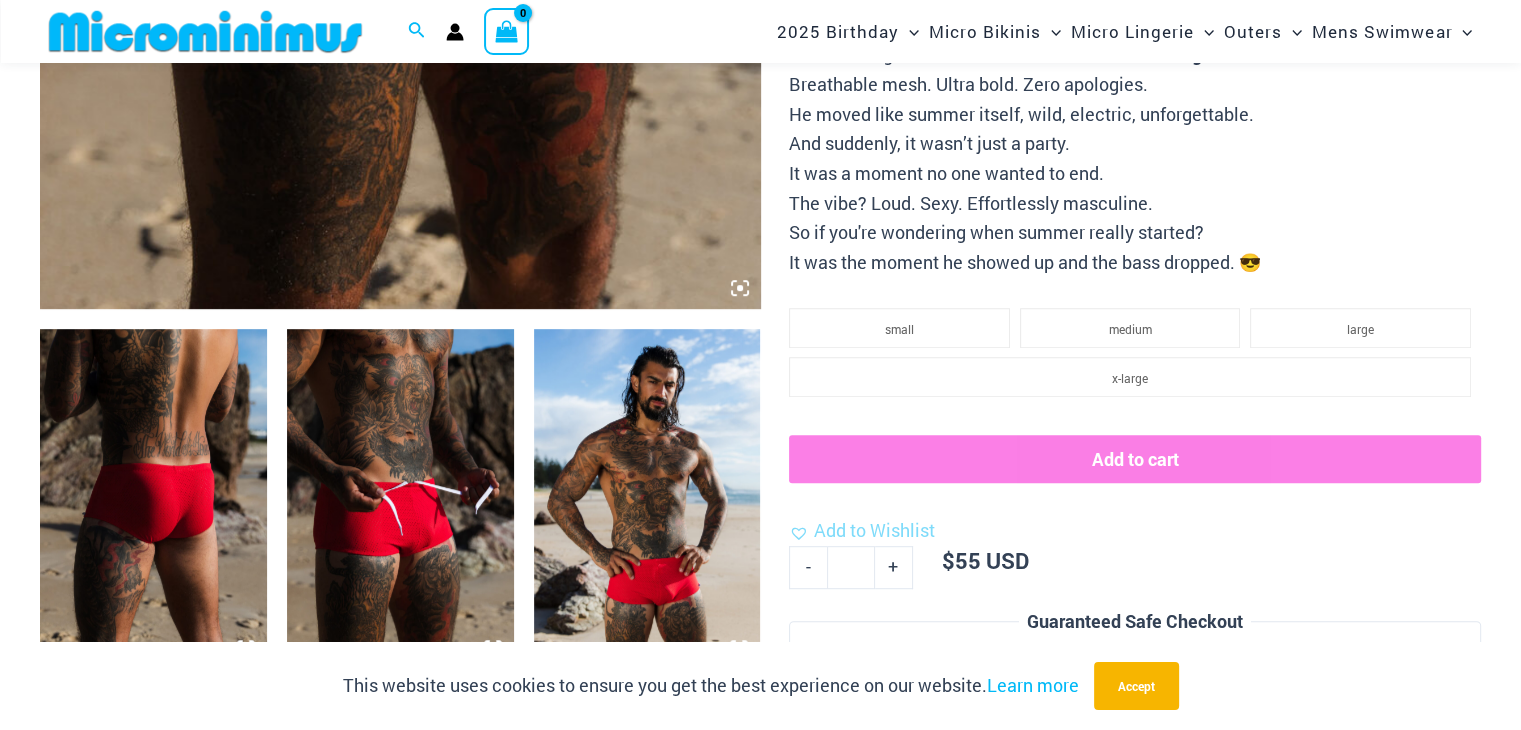 scroll, scrollTop: 955, scrollLeft: 0, axis: vertical 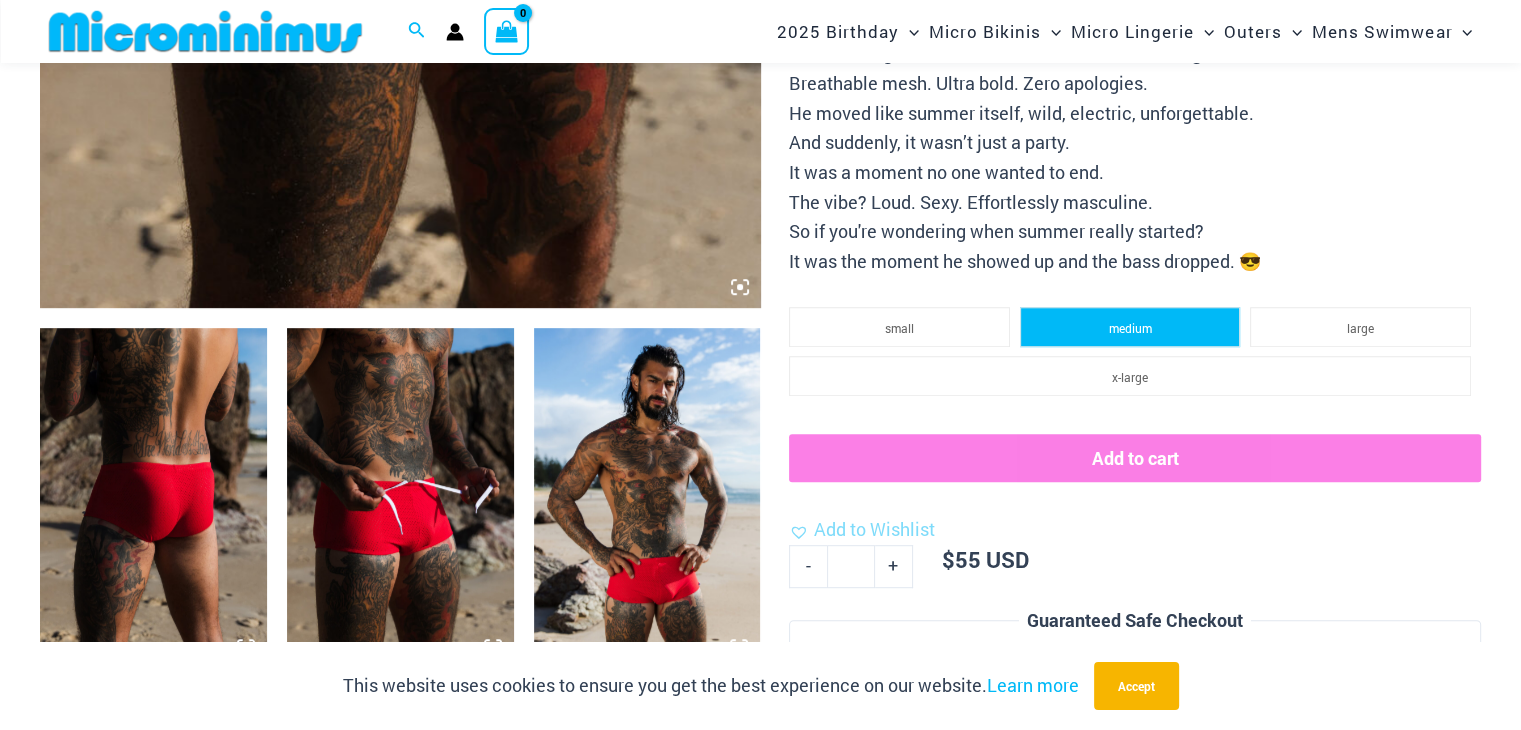 type on "**********" 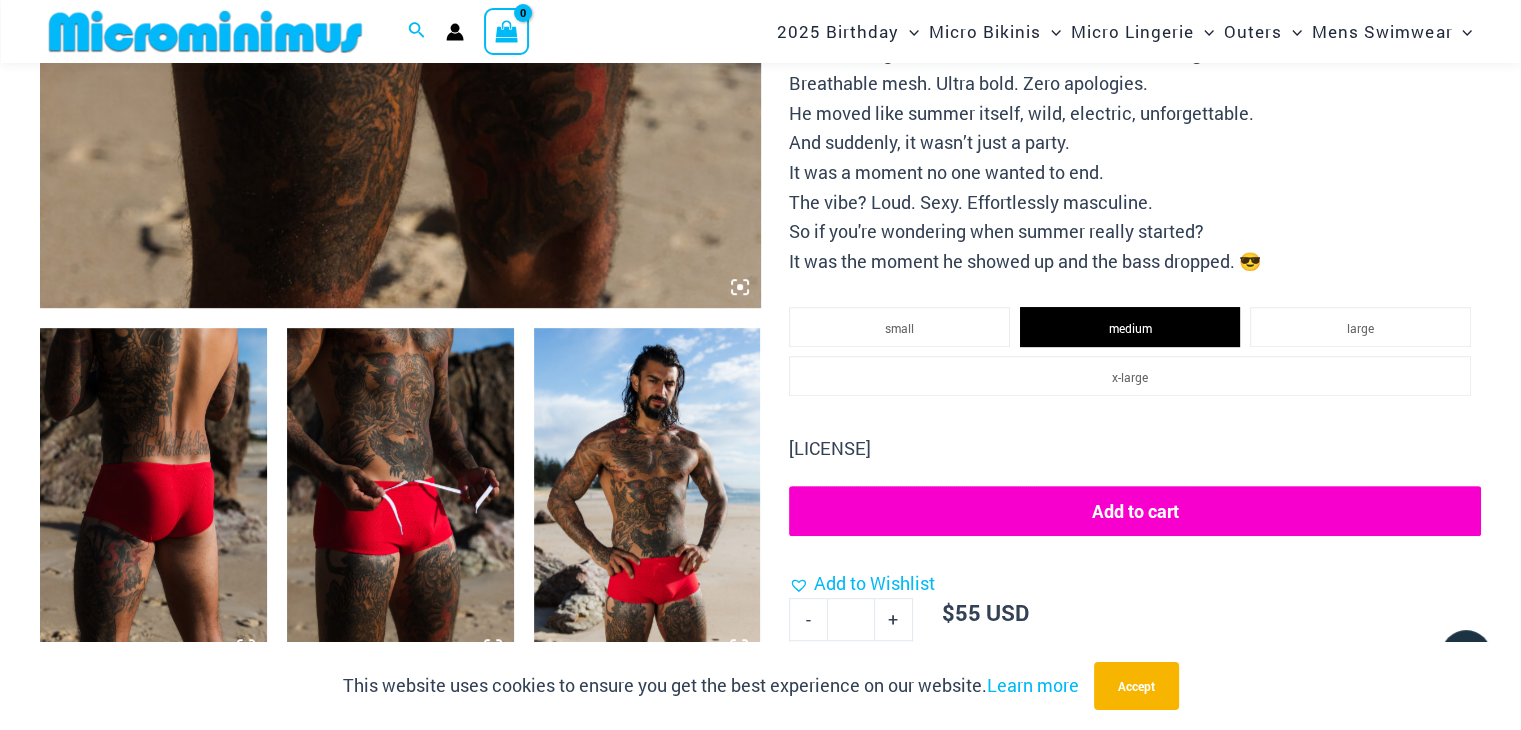 click on "Add to cart" 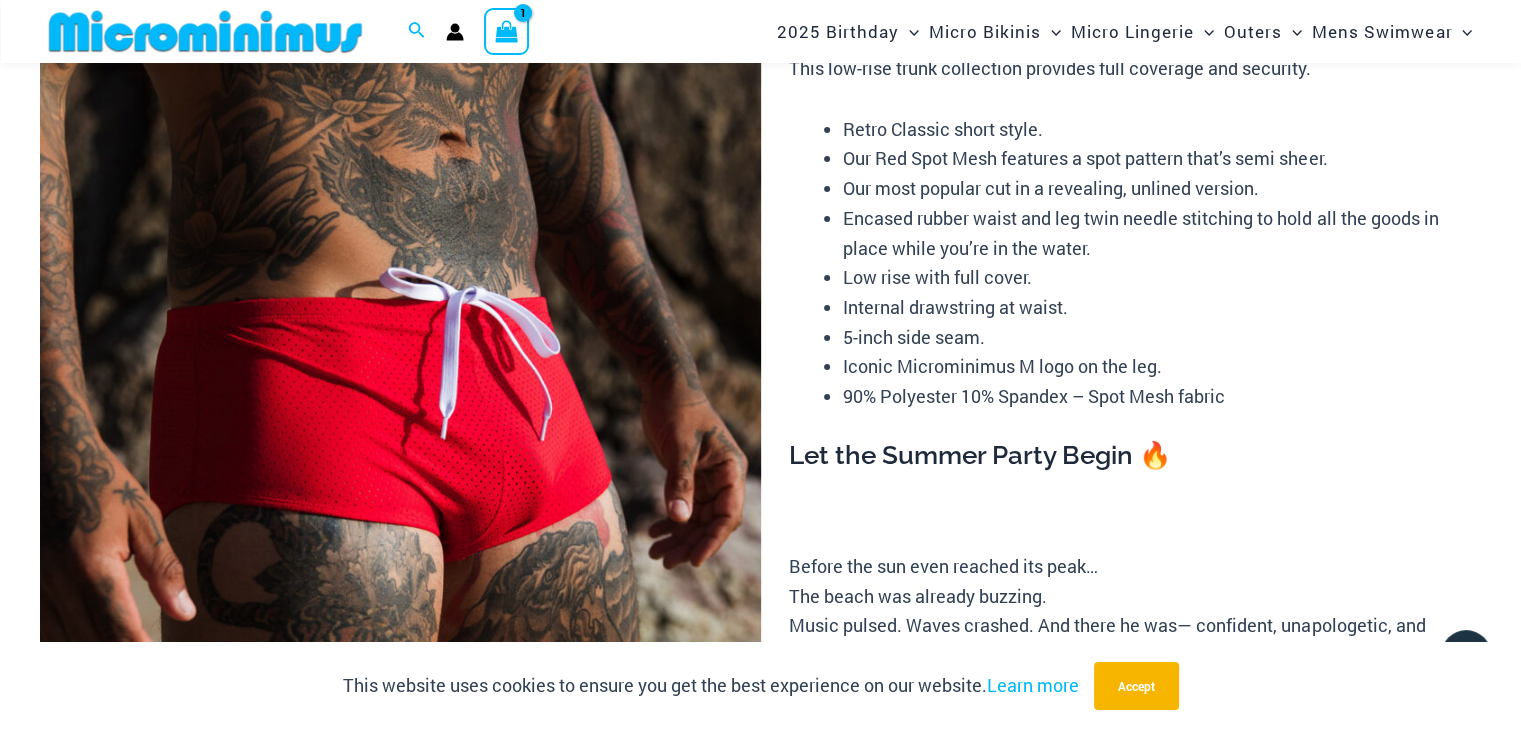 scroll, scrollTop: 0, scrollLeft: 0, axis: both 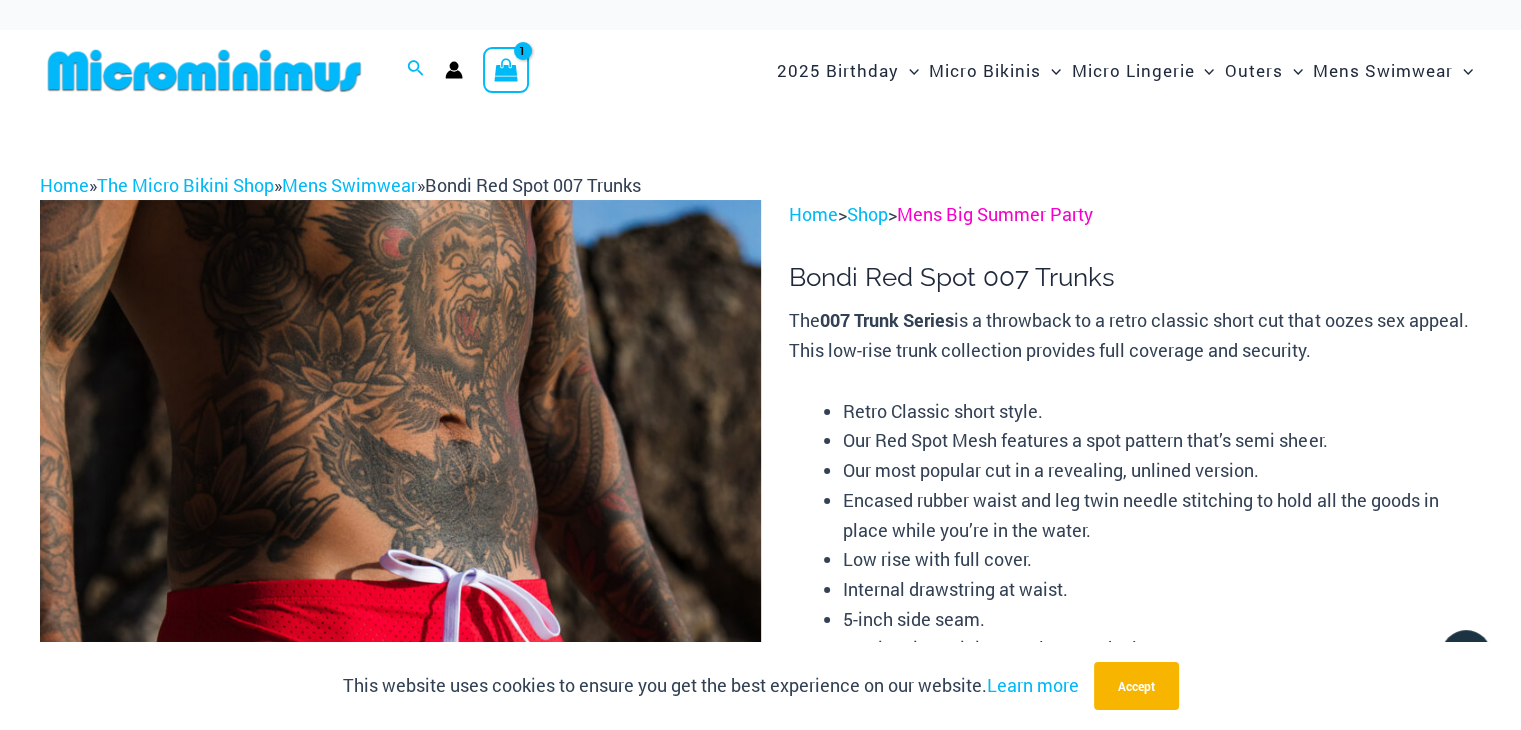 click on "Mens Big Summer Party" at bounding box center (995, 214) 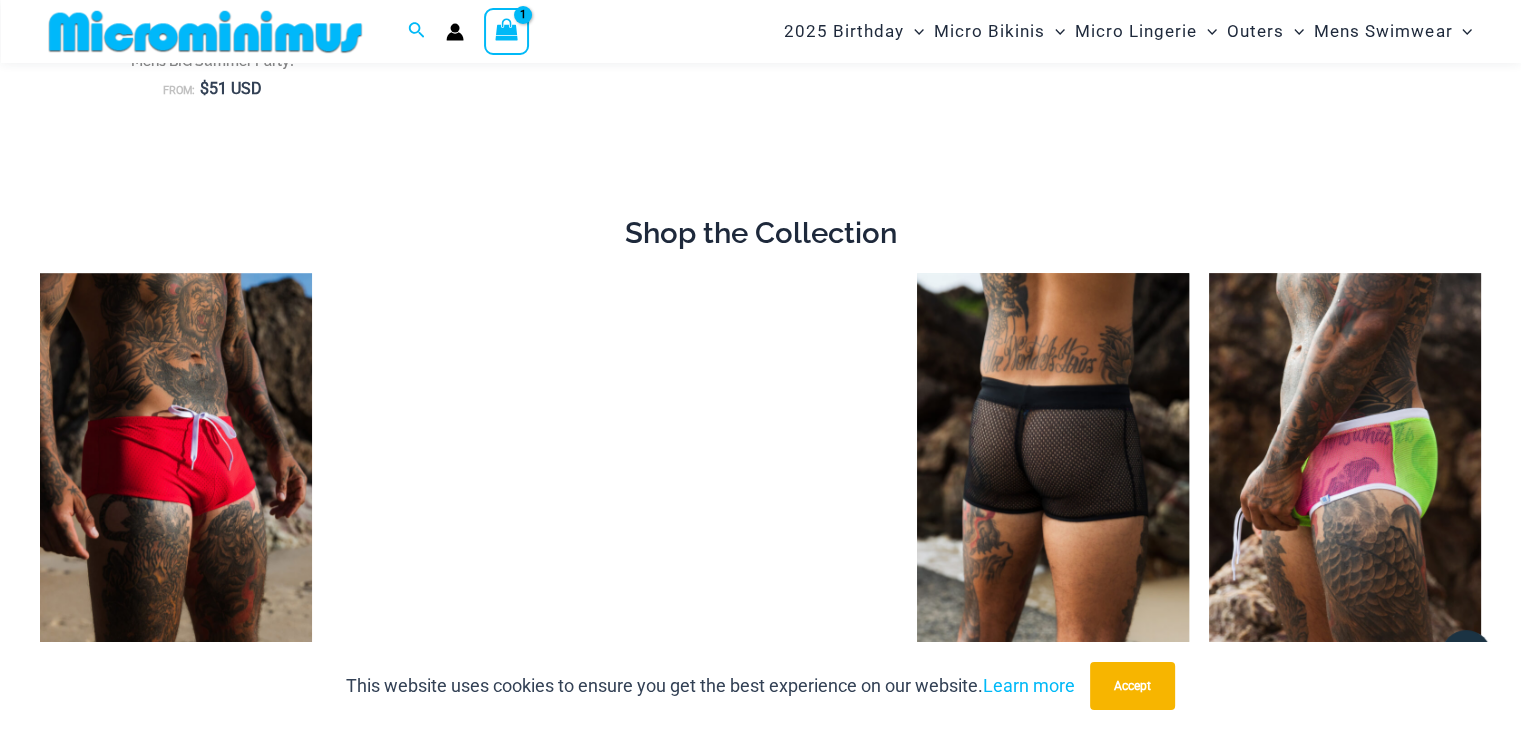 scroll, scrollTop: 756, scrollLeft: 0, axis: vertical 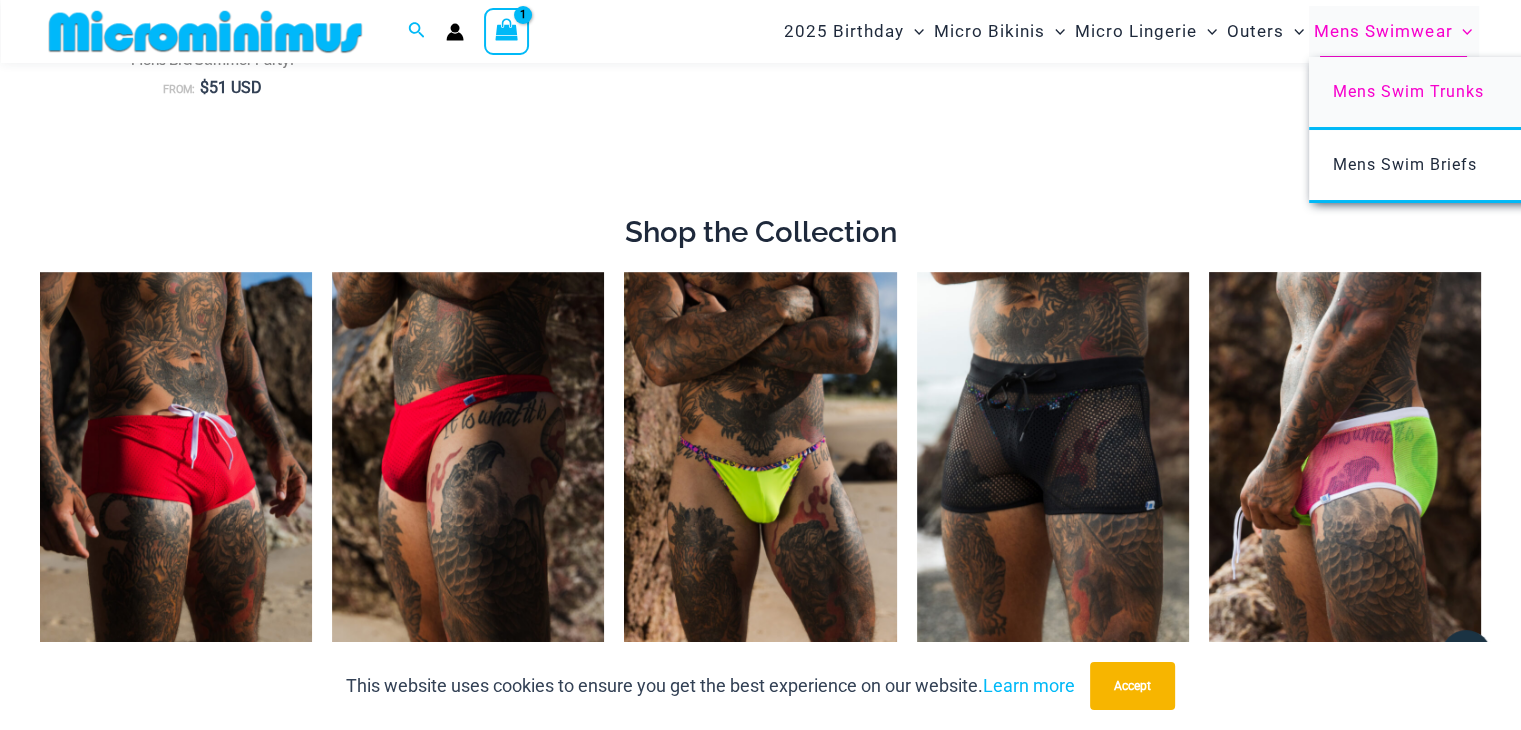 type on "**********" 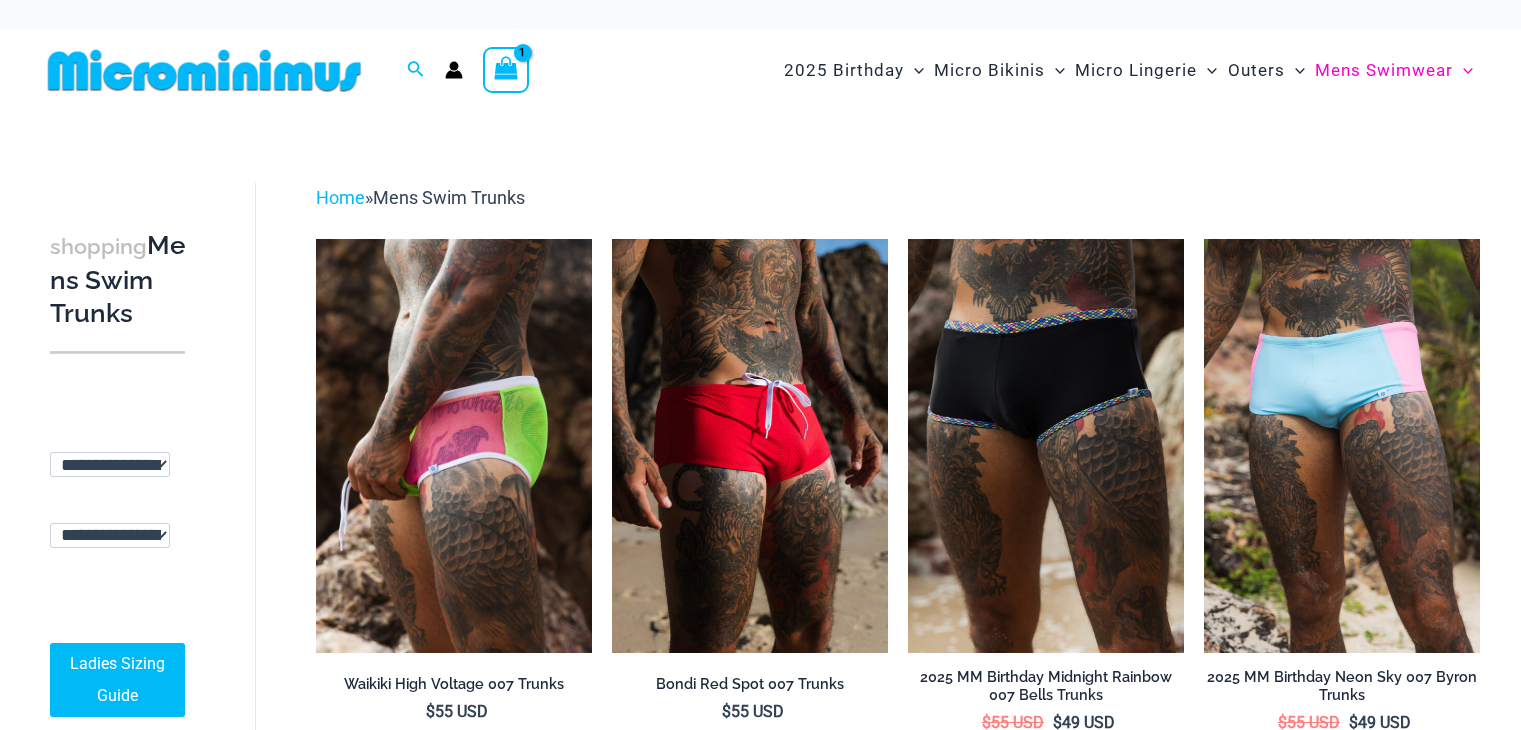 scroll, scrollTop: 0, scrollLeft: 0, axis: both 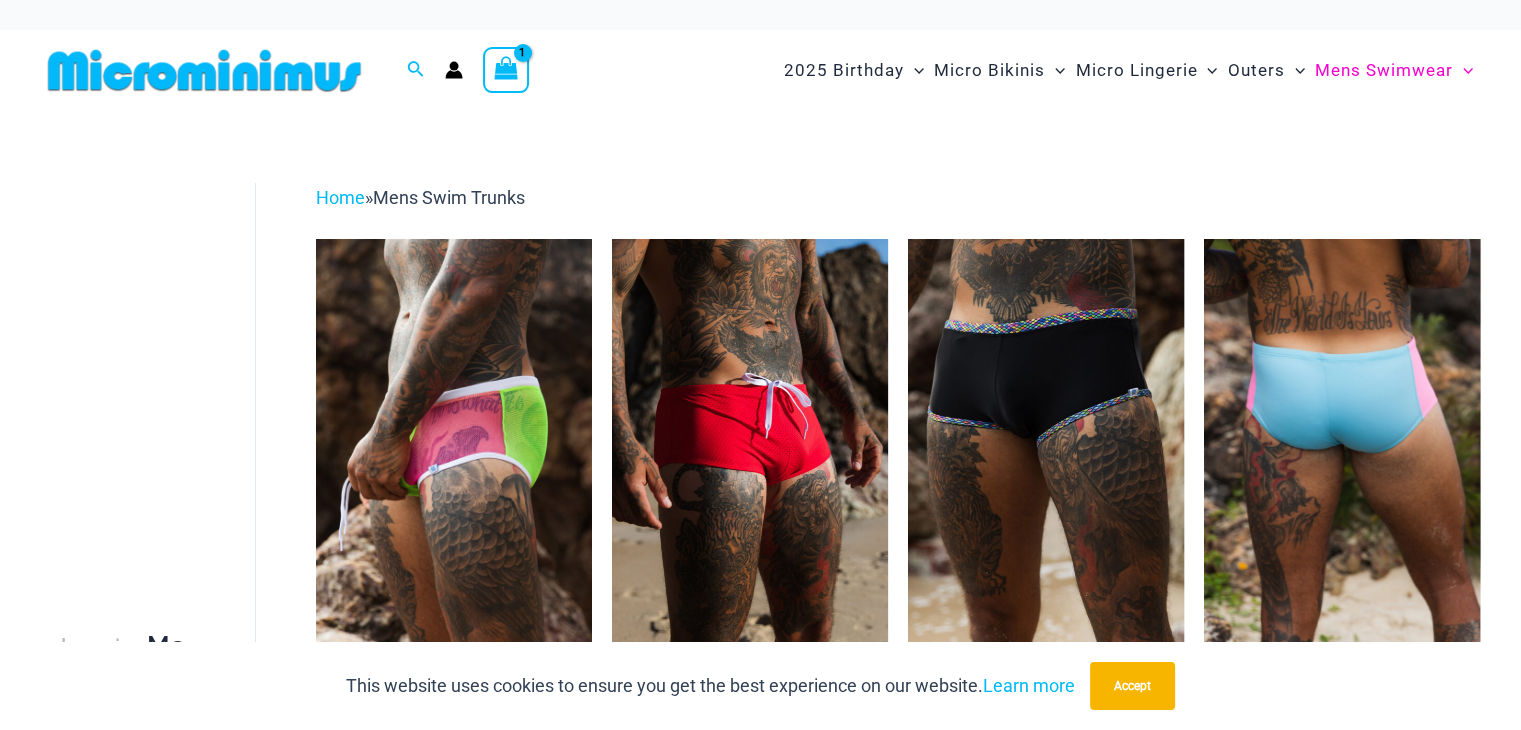 type on "**********" 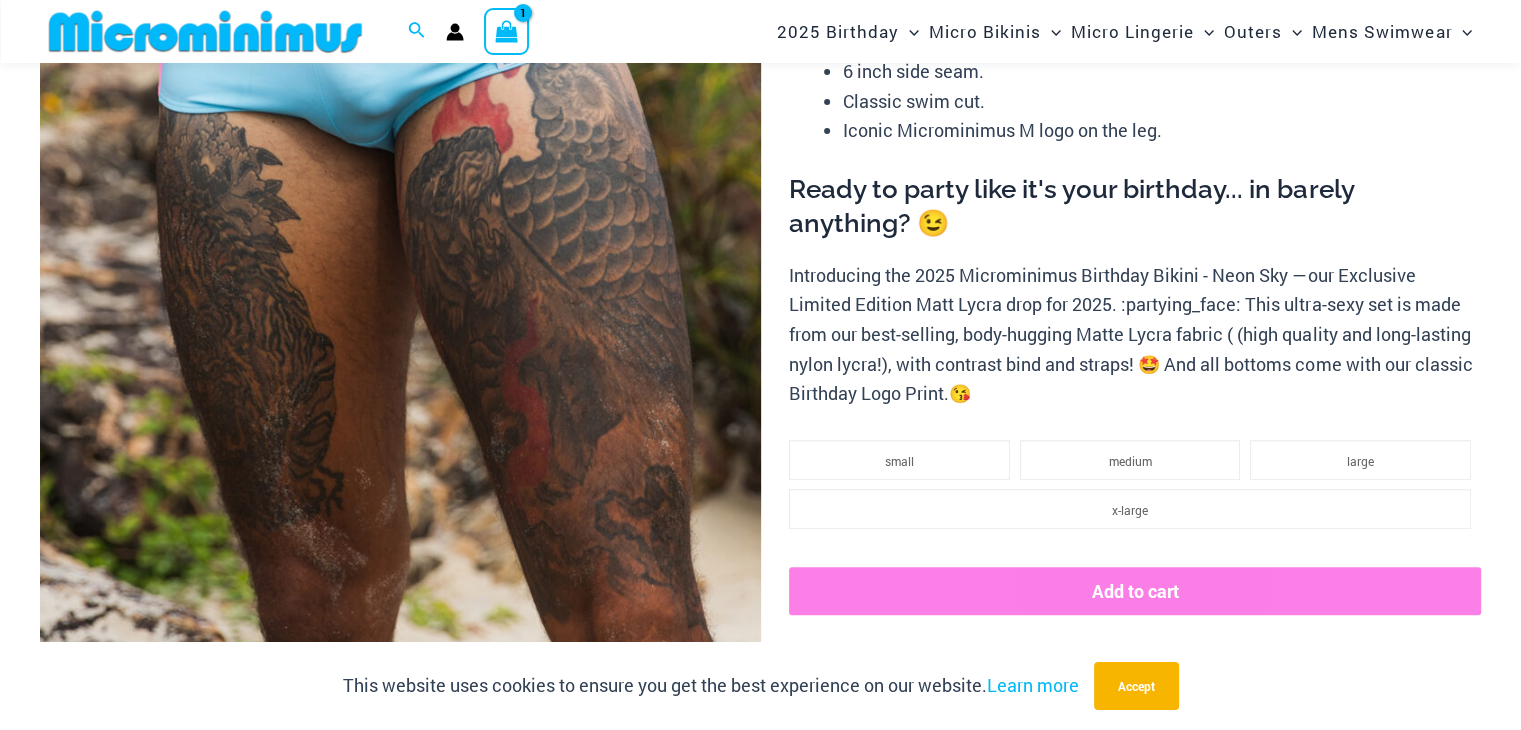 scroll, scrollTop: 633, scrollLeft: 0, axis: vertical 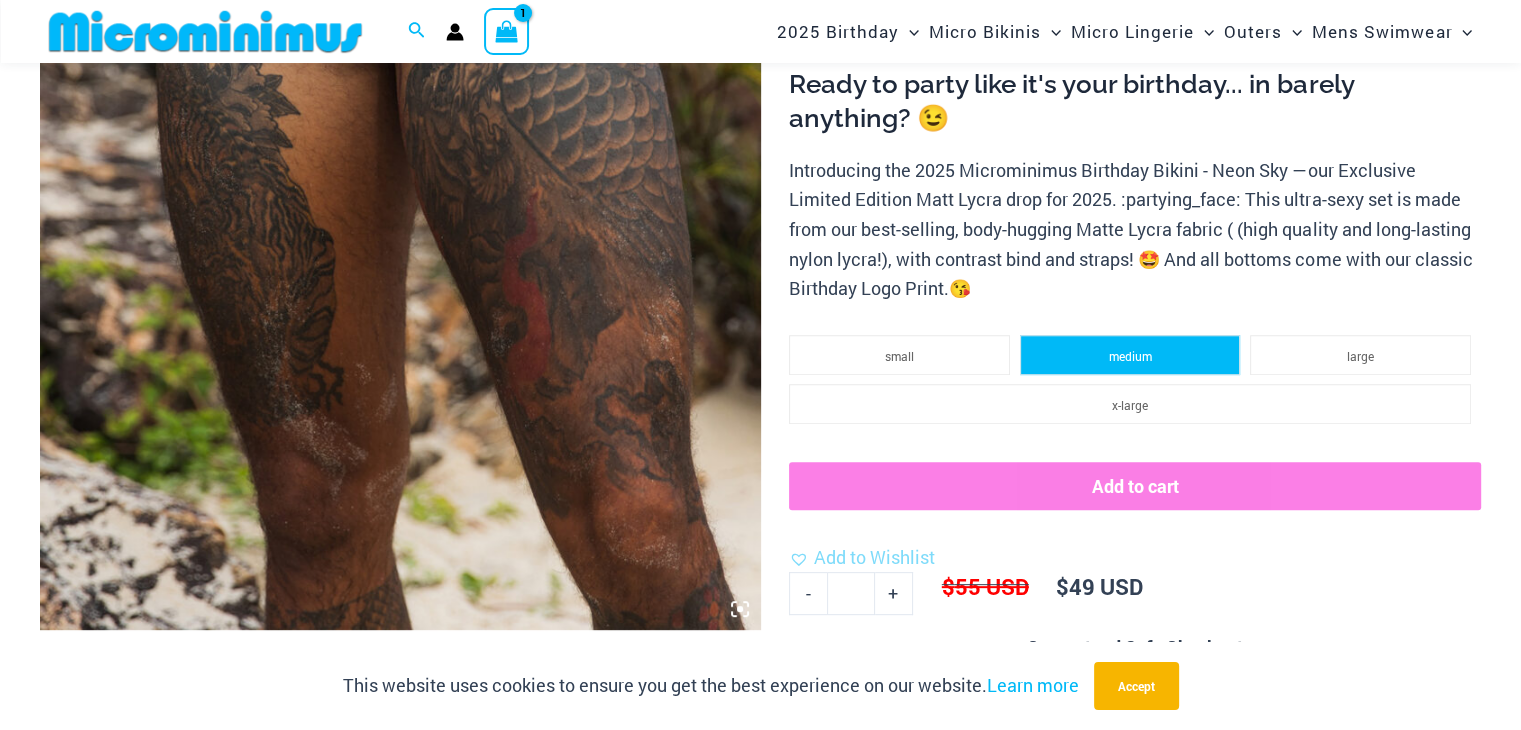 type on "**********" 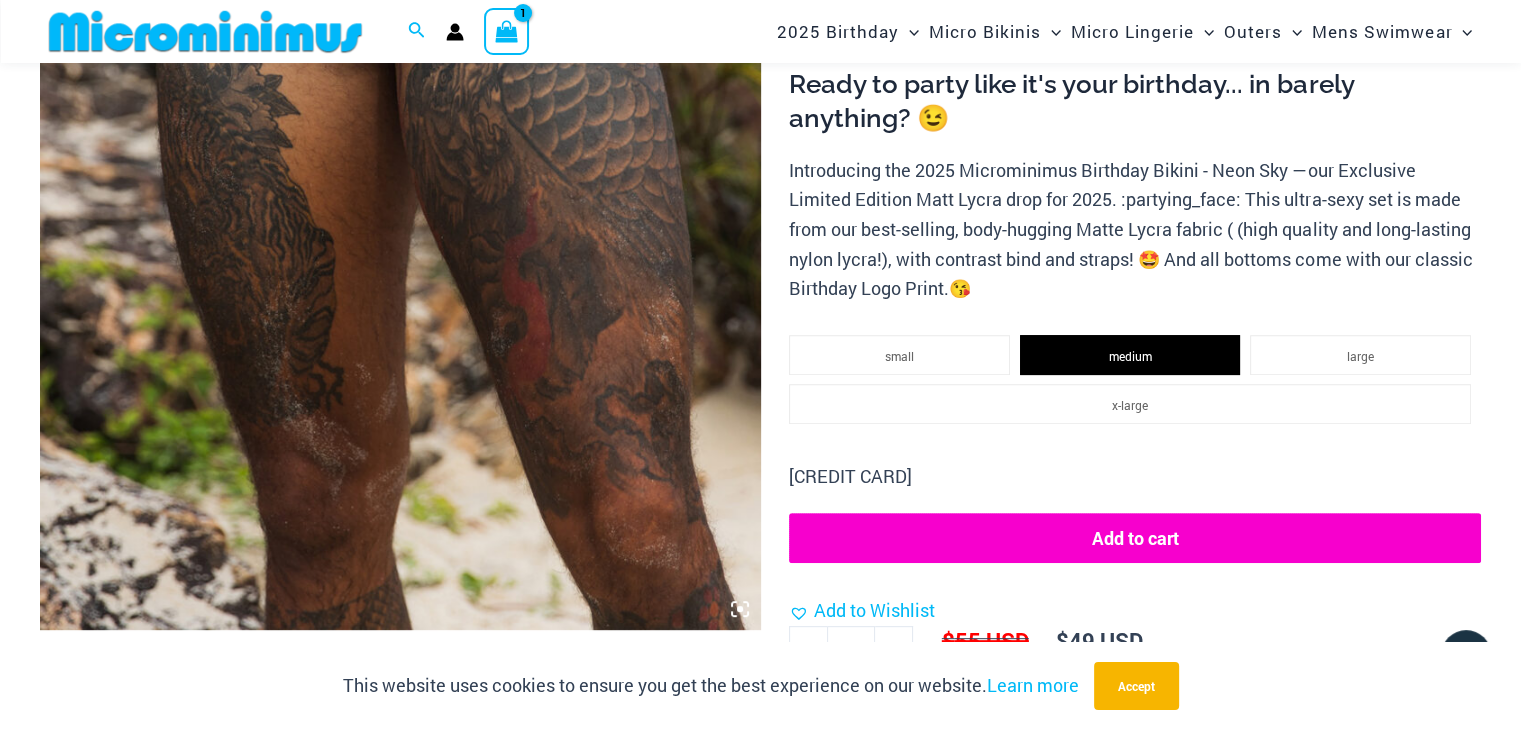 click on "Add to cart" 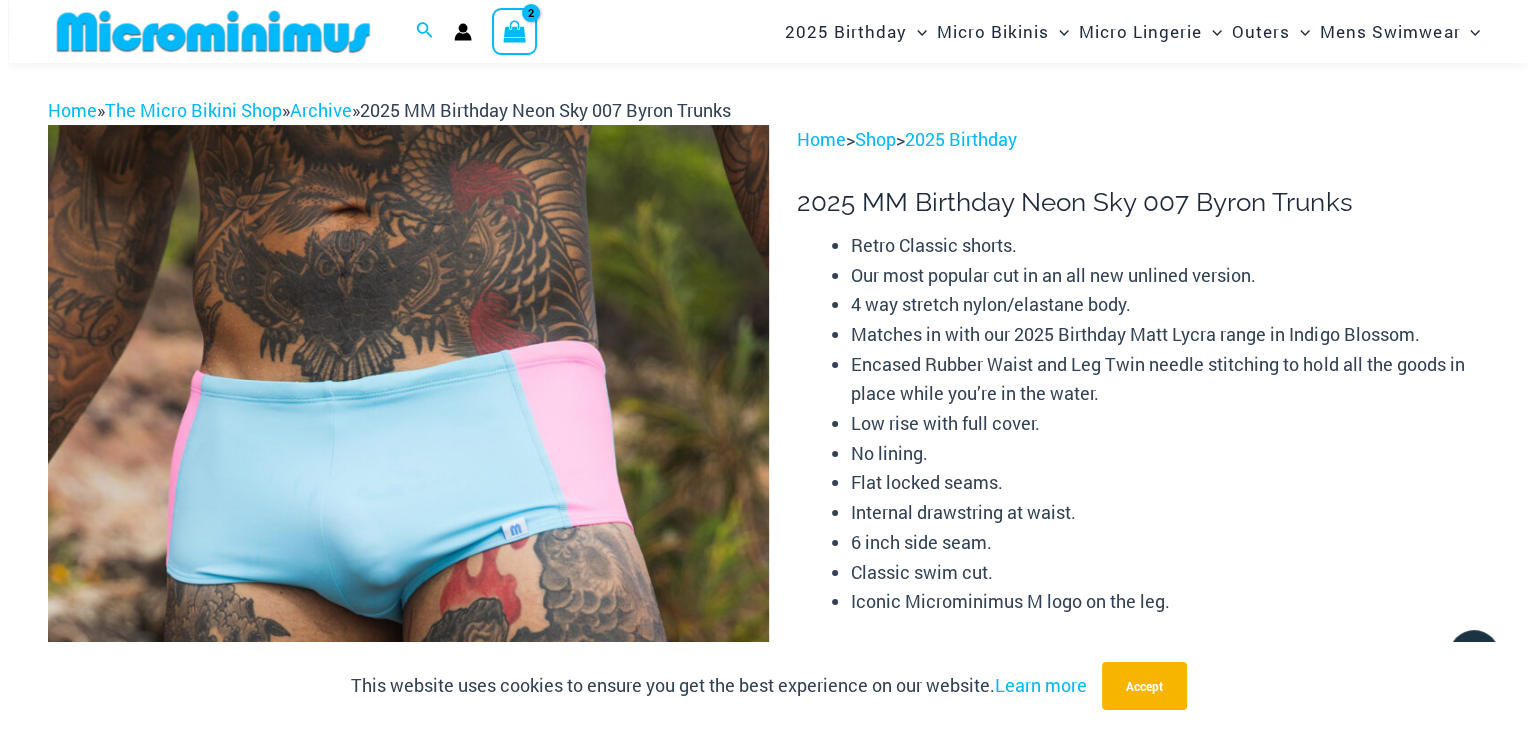 scroll, scrollTop: 0, scrollLeft: 0, axis: both 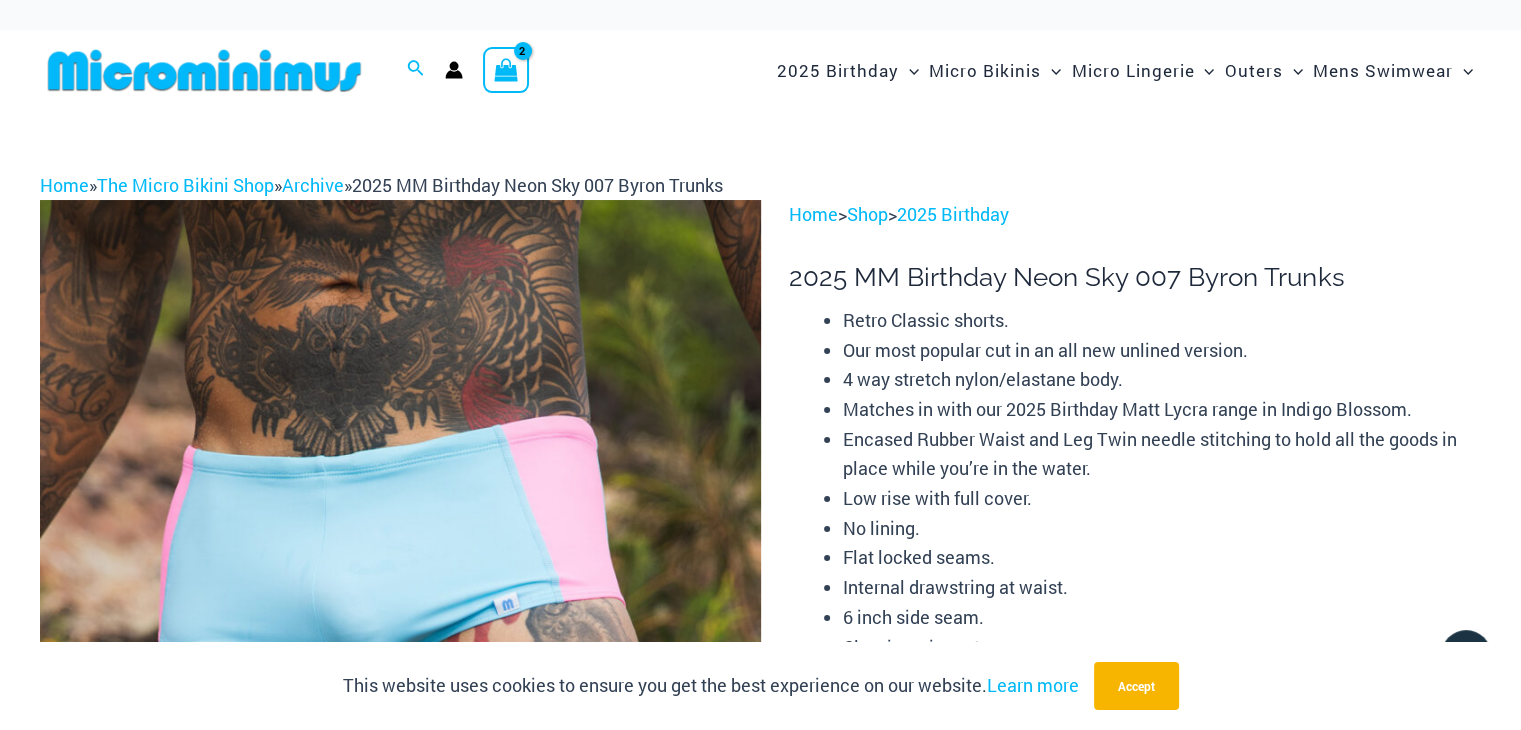 click 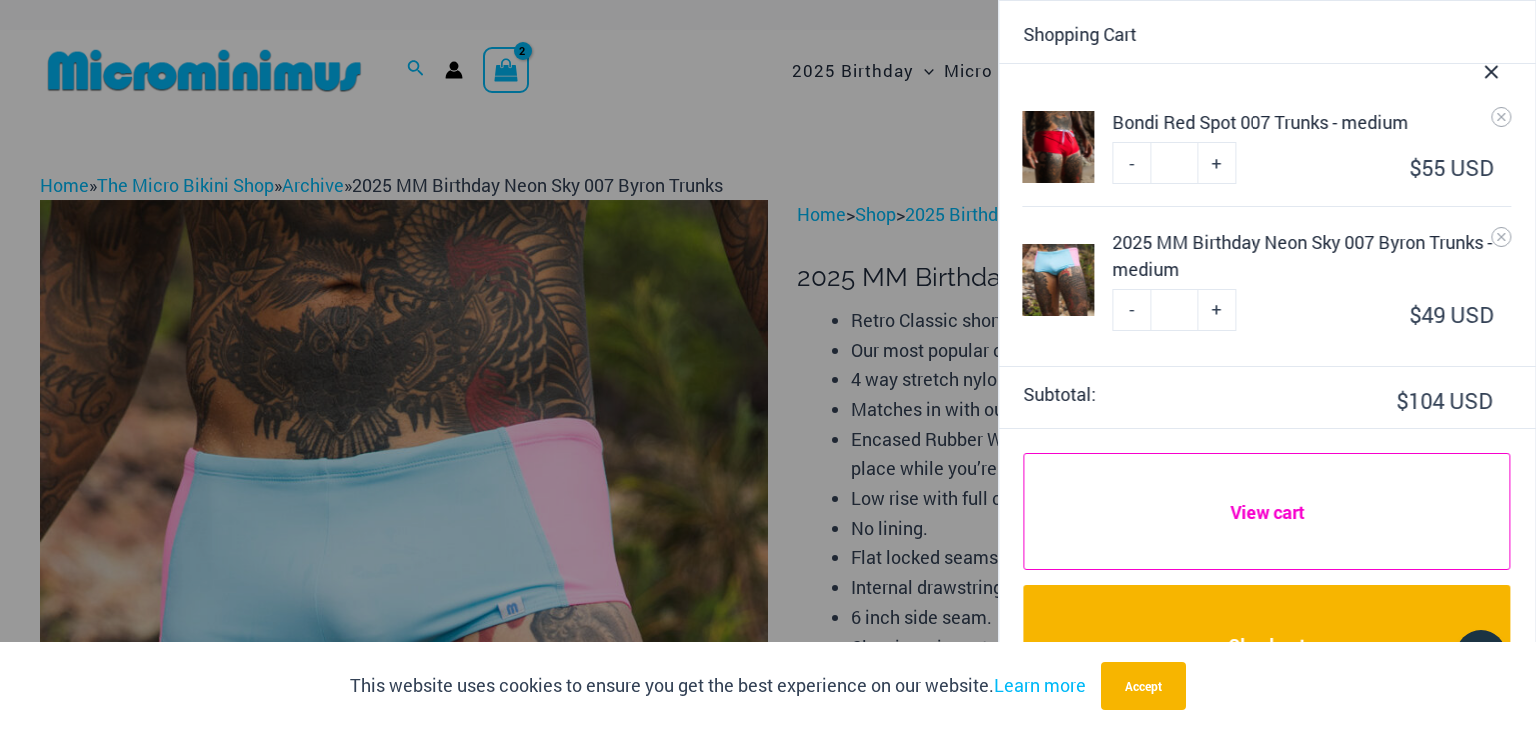click on "View cart" at bounding box center (1267, 511) 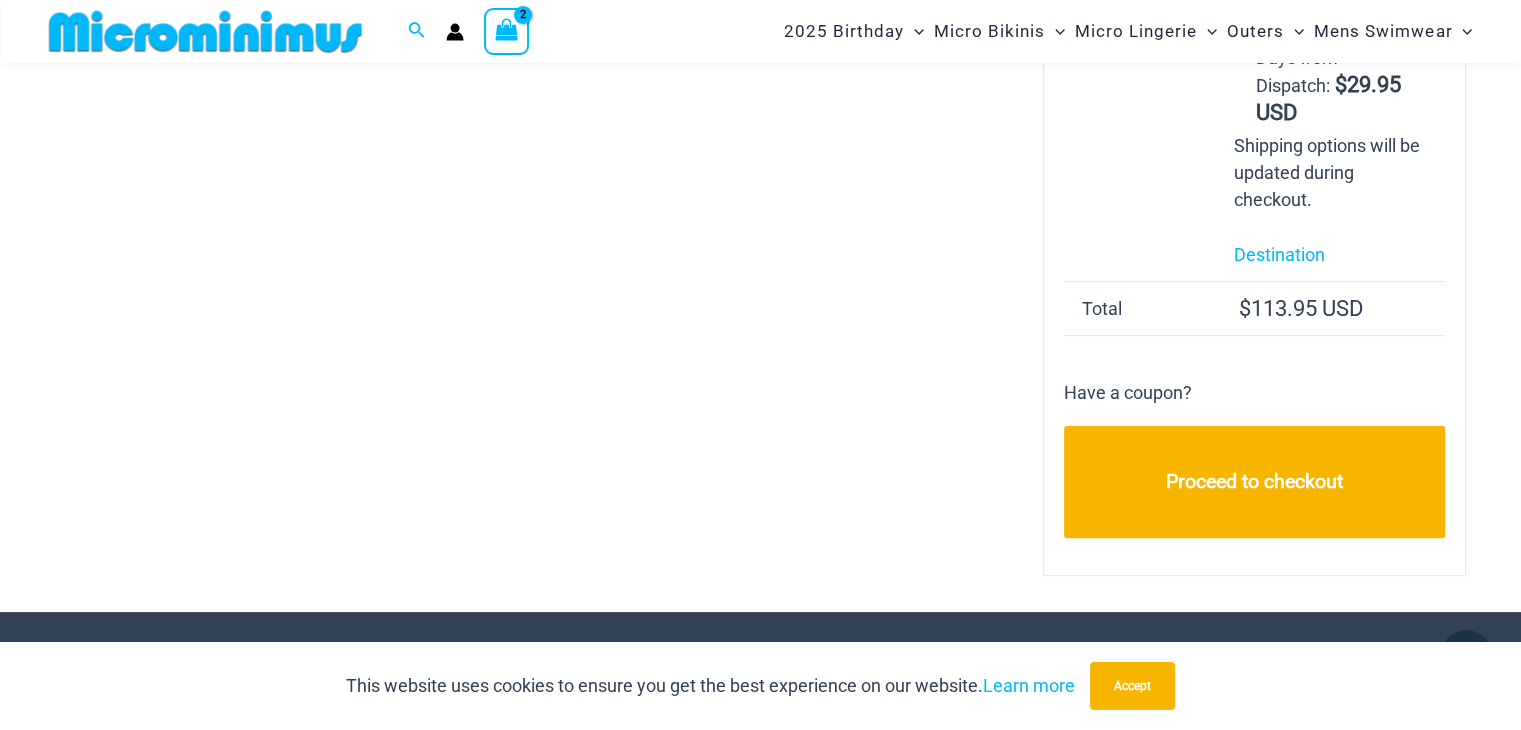 scroll, scrollTop: 488, scrollLeft: 0, axis: vertical 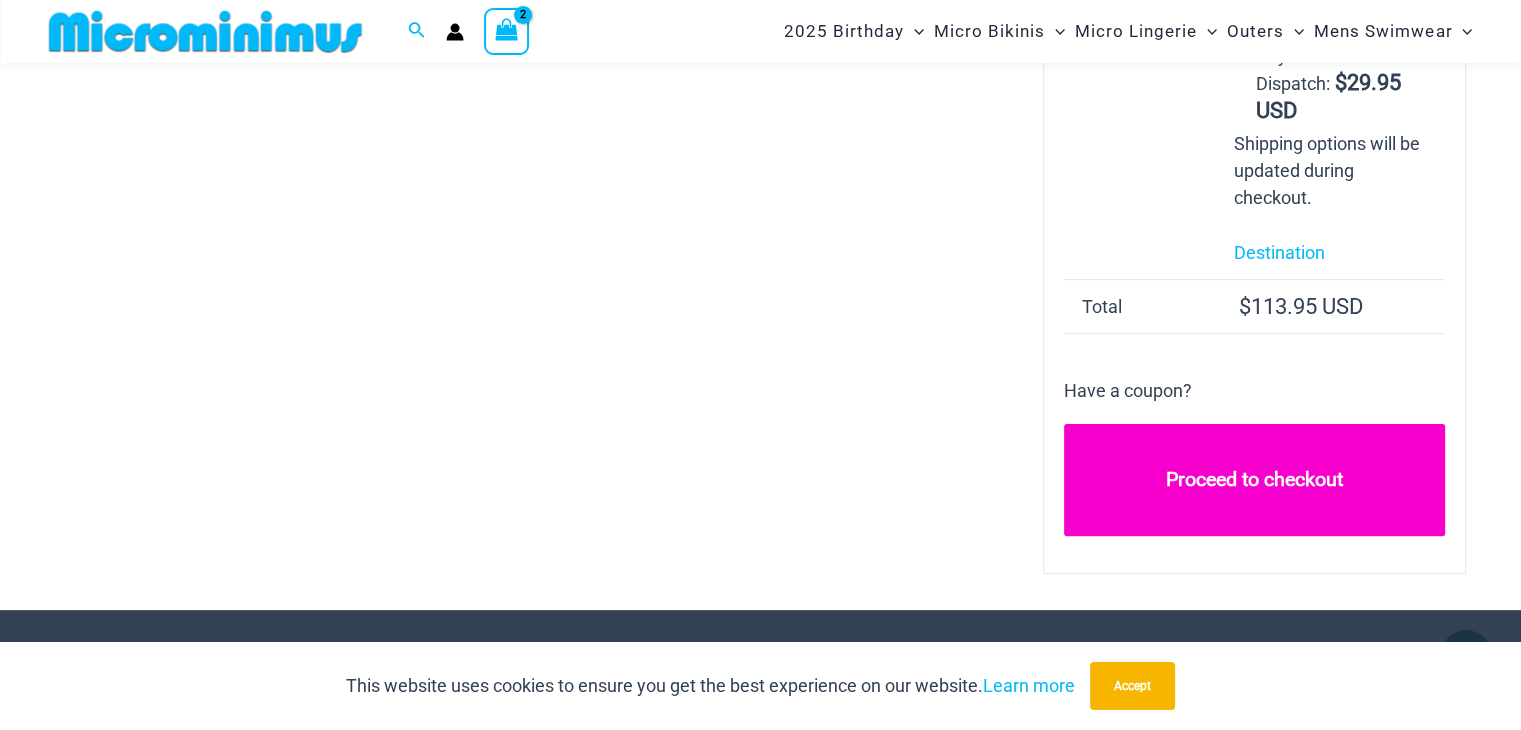 type on "**********" 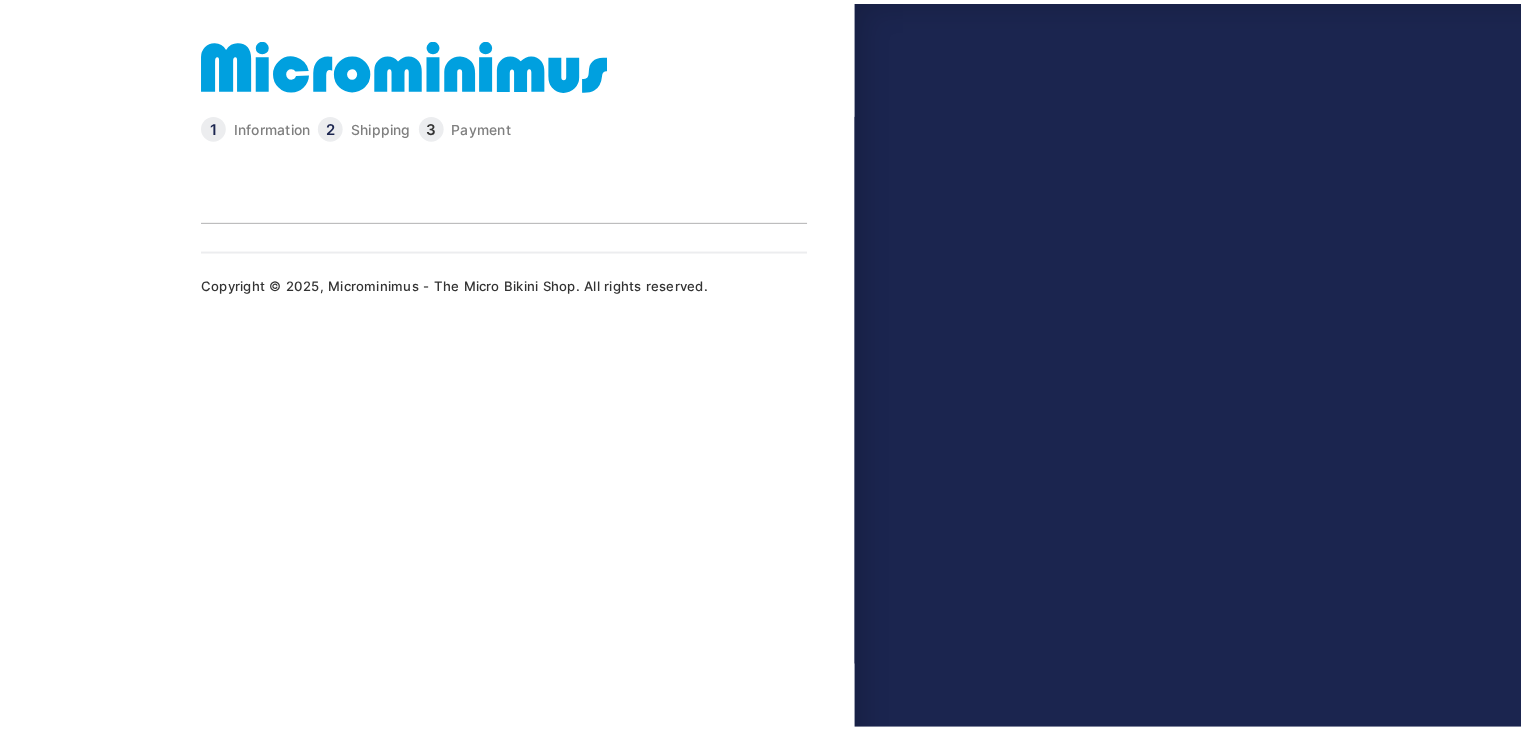 scroll, scrollTop: 0, scrollLeft: 0, axis: both 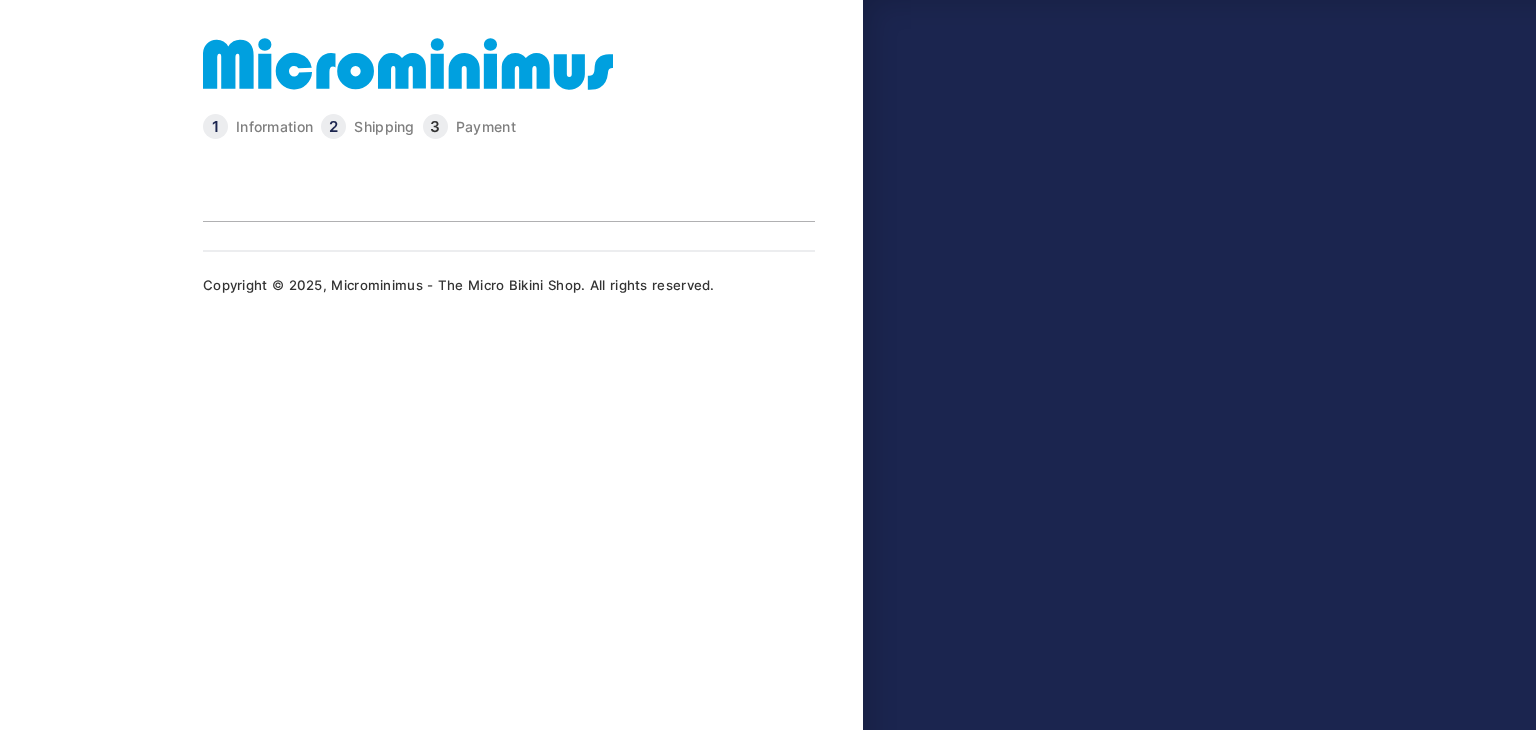type on "**********" 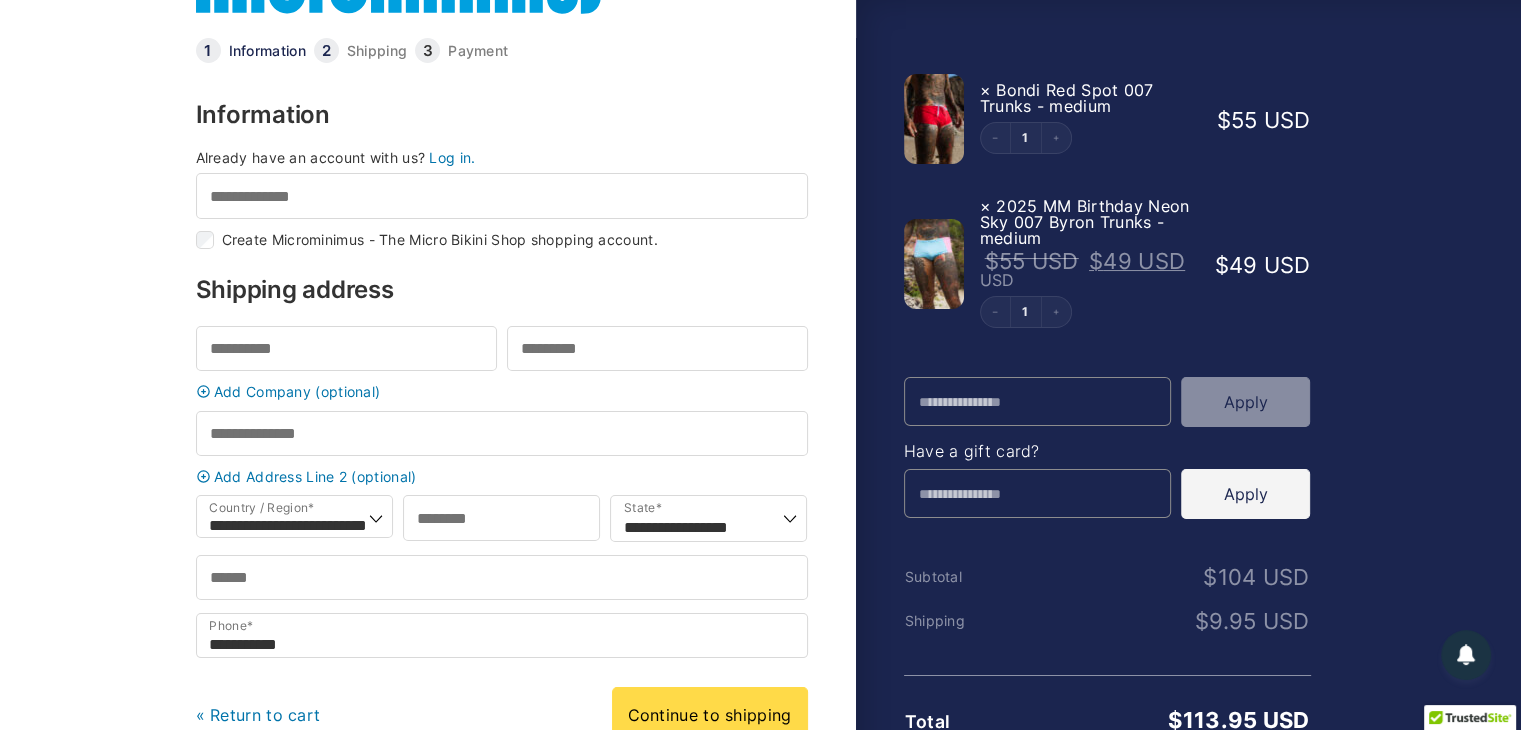 scroll, scrollTop: 0, scrollLeft: 0, axis: both 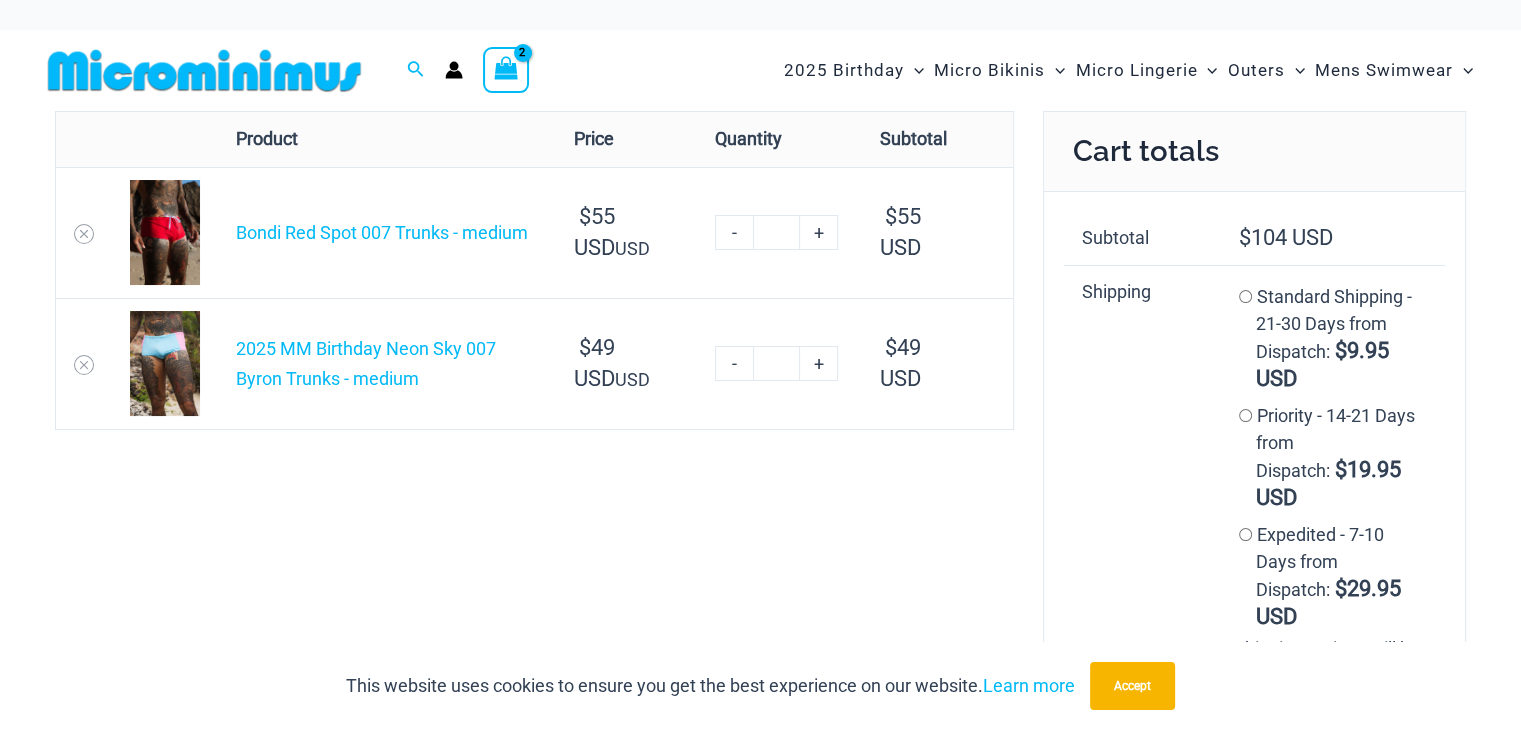 click 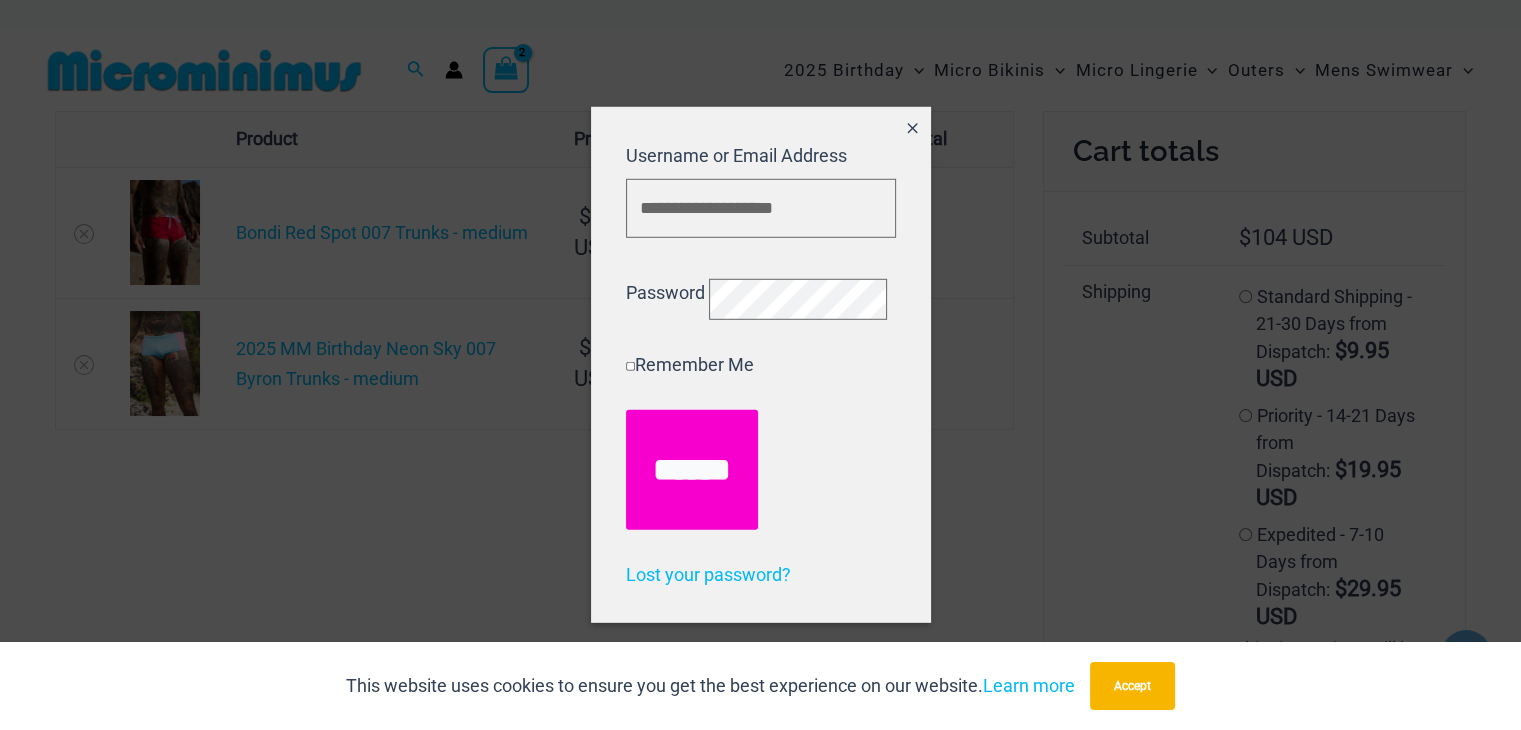 click on "******" at bounding box center (692, 470) 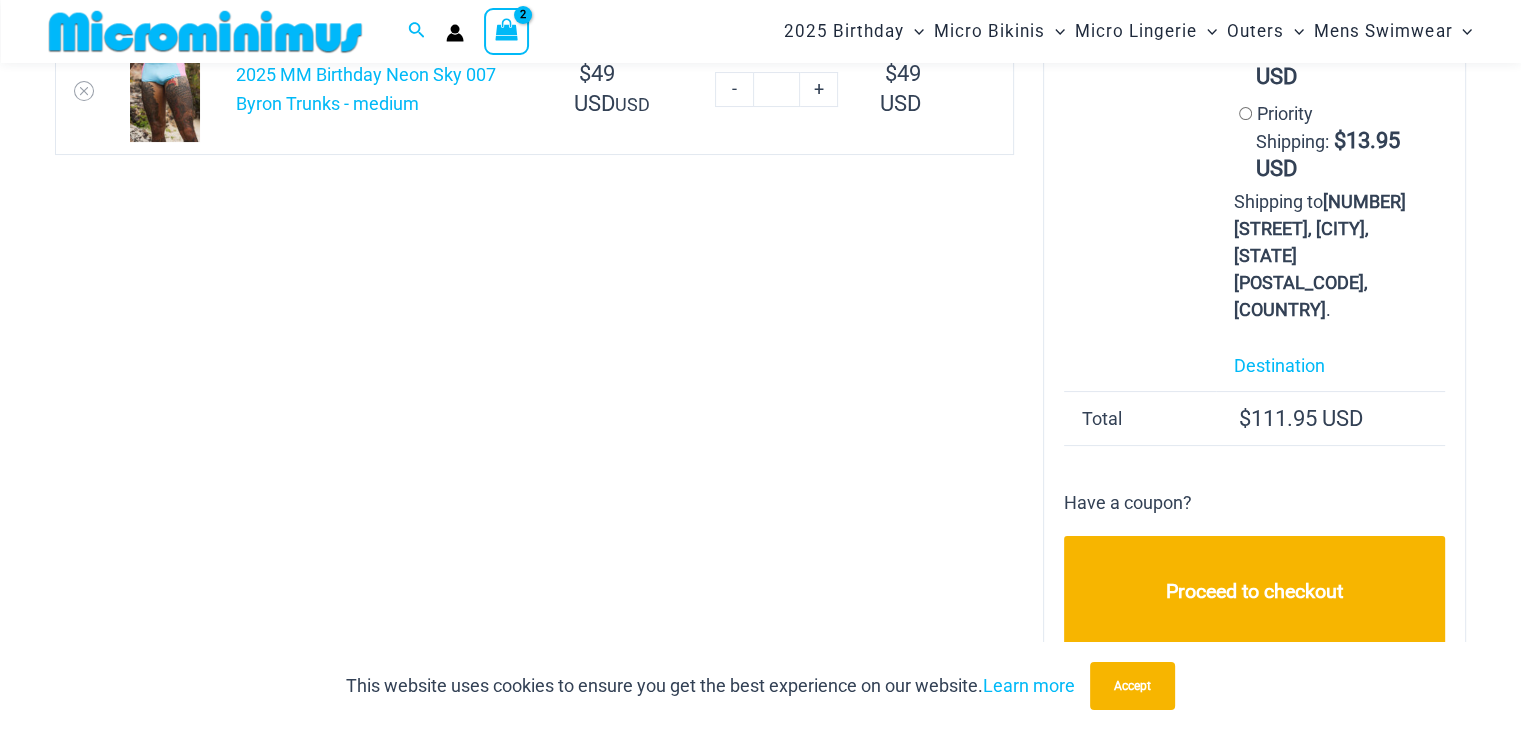 scroll, scrollTop: 374, scrollLeft: 0, axis: vertical 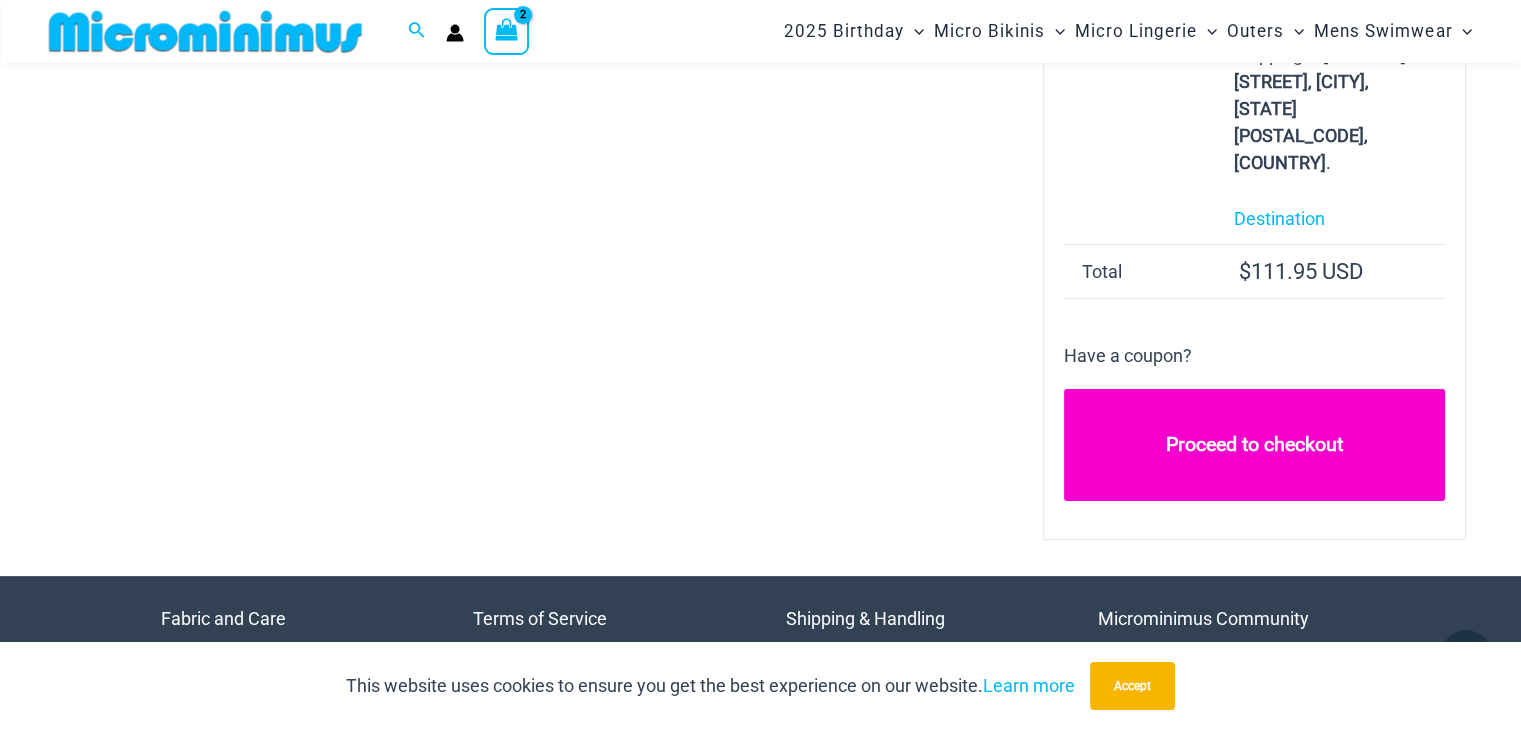 type on "**********" 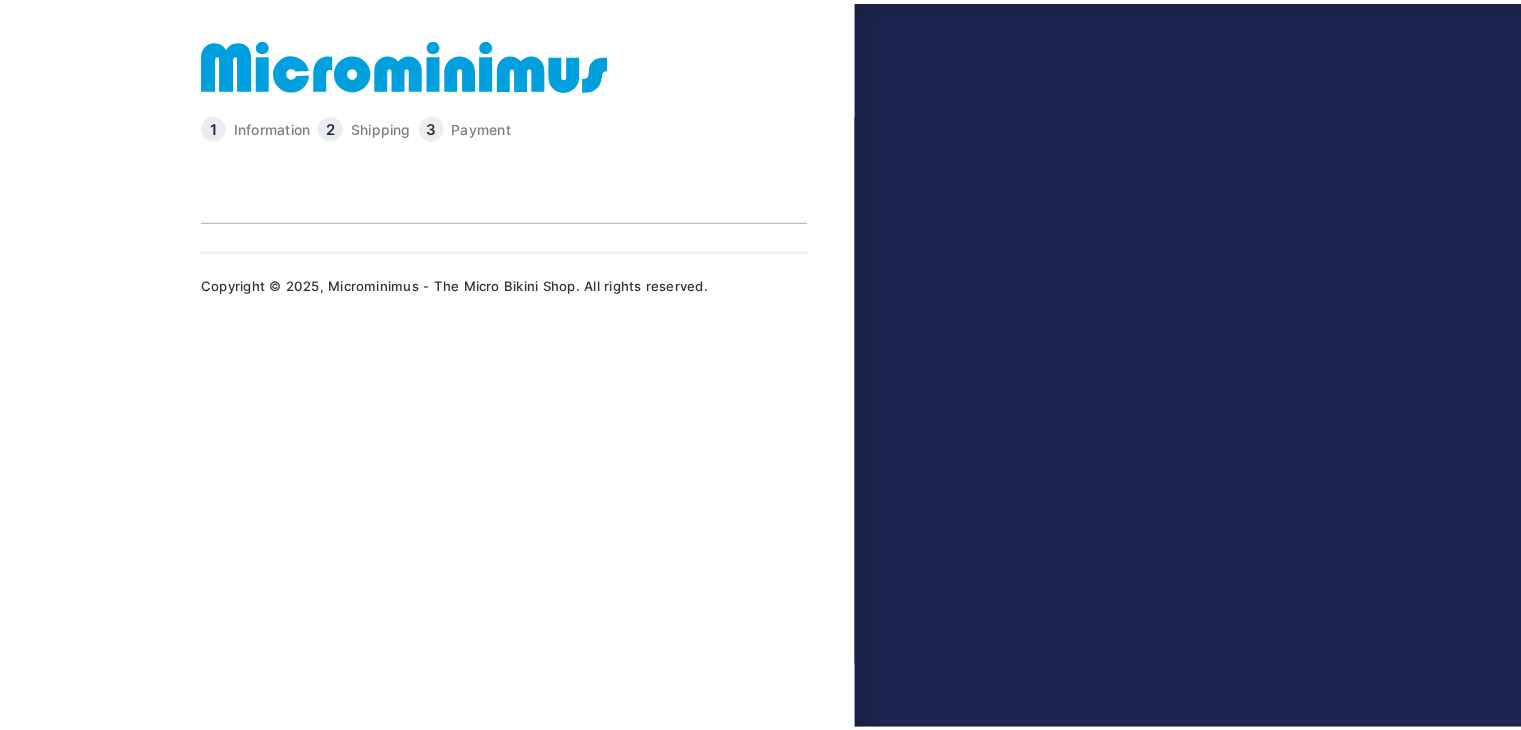 scroll, scrollTop: 0, scrollLeft: 0, axis: both 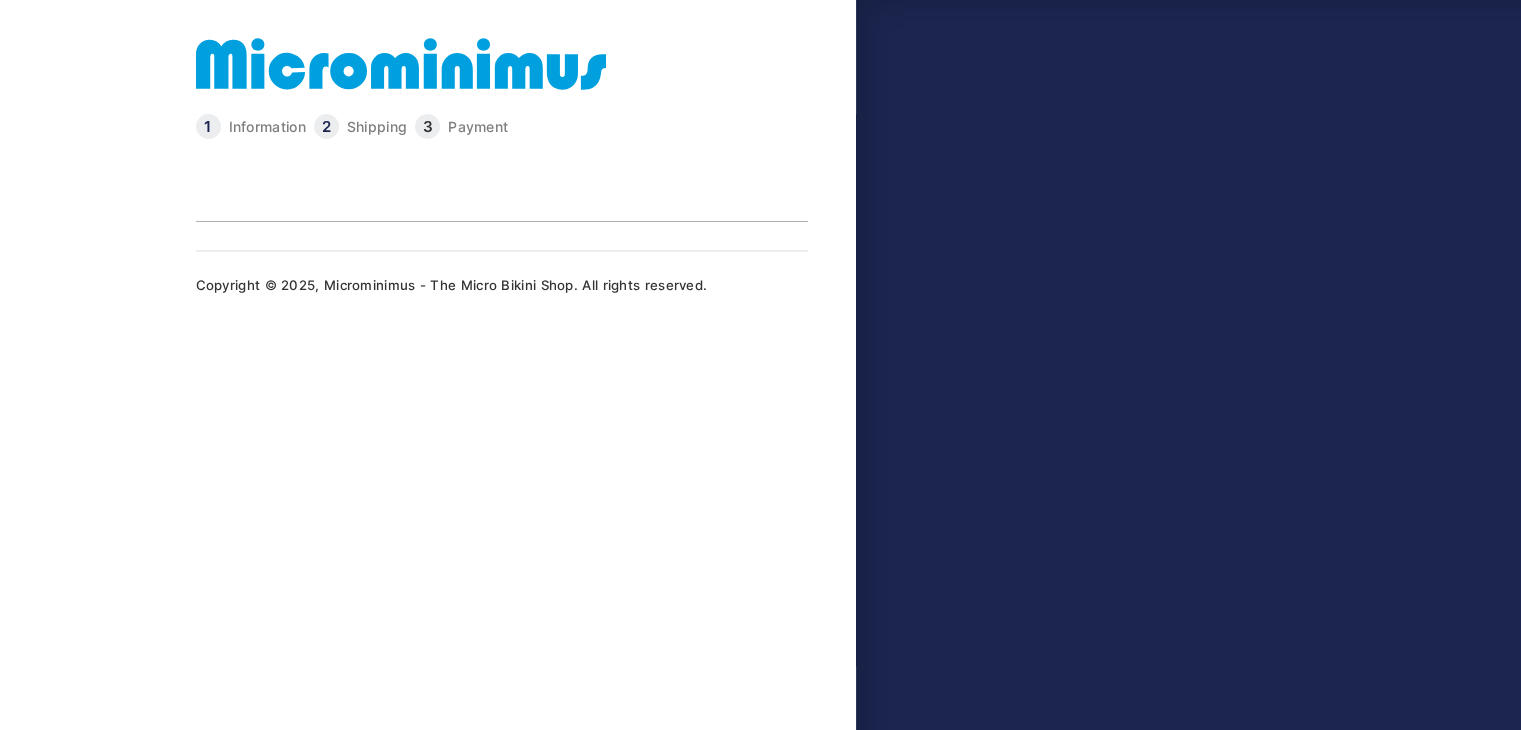 type on "**********" 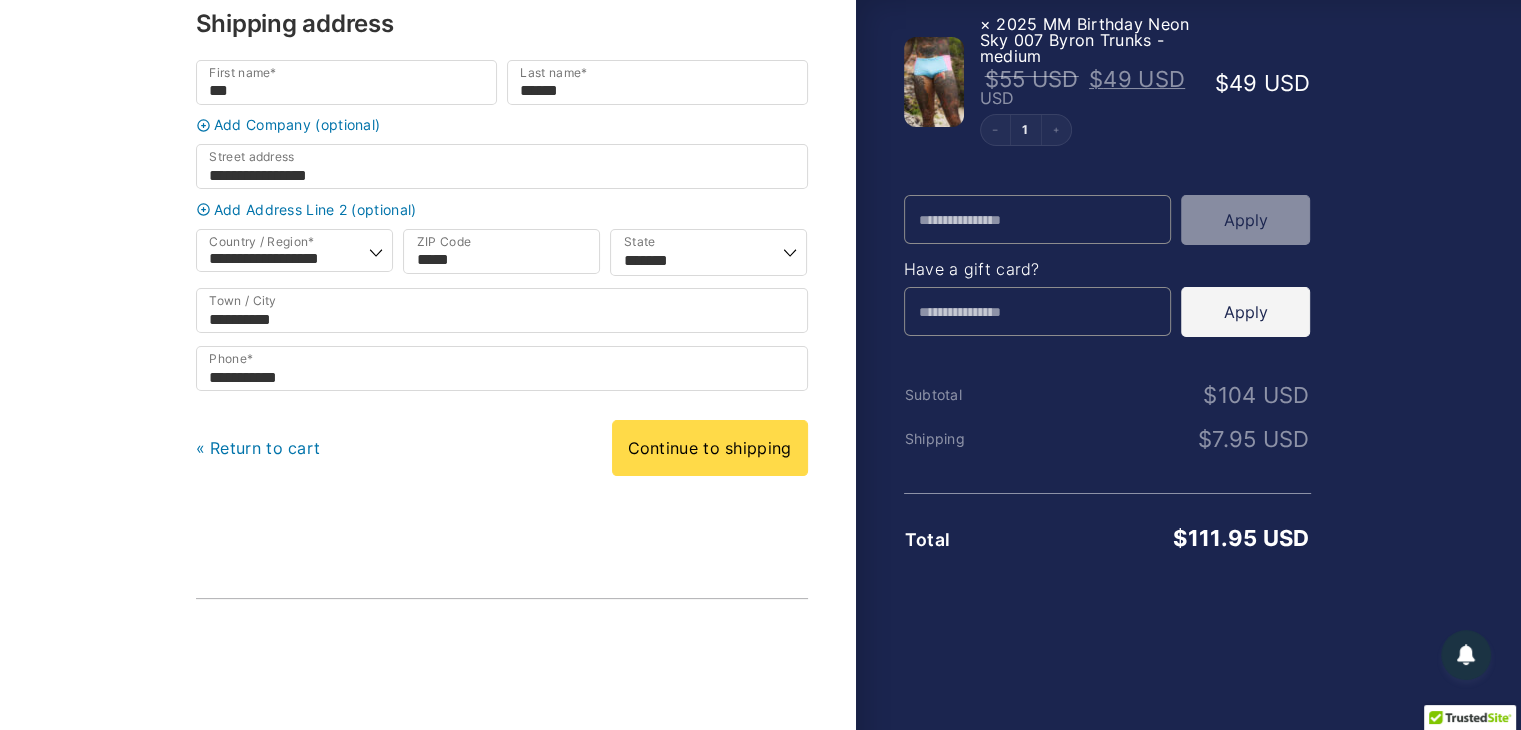 scroll, scrollTop: 436, scrollLeft: 0, axis: vertical 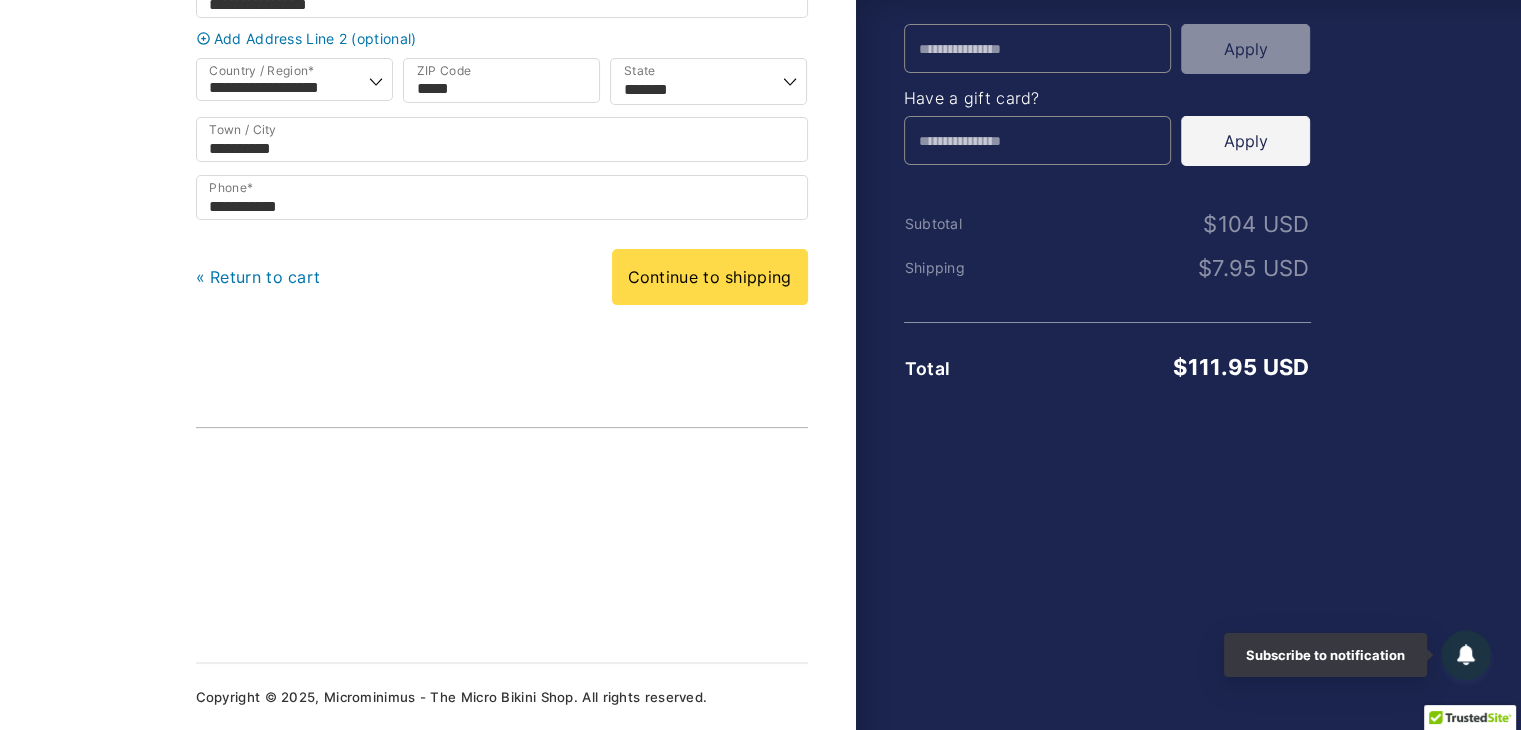 click on "Show order summary
Hide order summary
$ 111.95 USD
×   Bondi Red Spot 007 Trunks - medium 1 1 $ 55 USD    ×   2025 MM Birthday Neon Sky 007 Byron Trunks - medium $ 55 USD   Original price was: $55 USD. $ 49 USD Current price is: $49 USD.  USD 1 1 $ 49 USD Promo Code Apply
Have a gift card?
Enter your code…  (optional)
Apply
Subtotal $ 104 USD Shipping $ 7.95 USD Total $ 111.95 USD" at bounding box center [1093, 207] 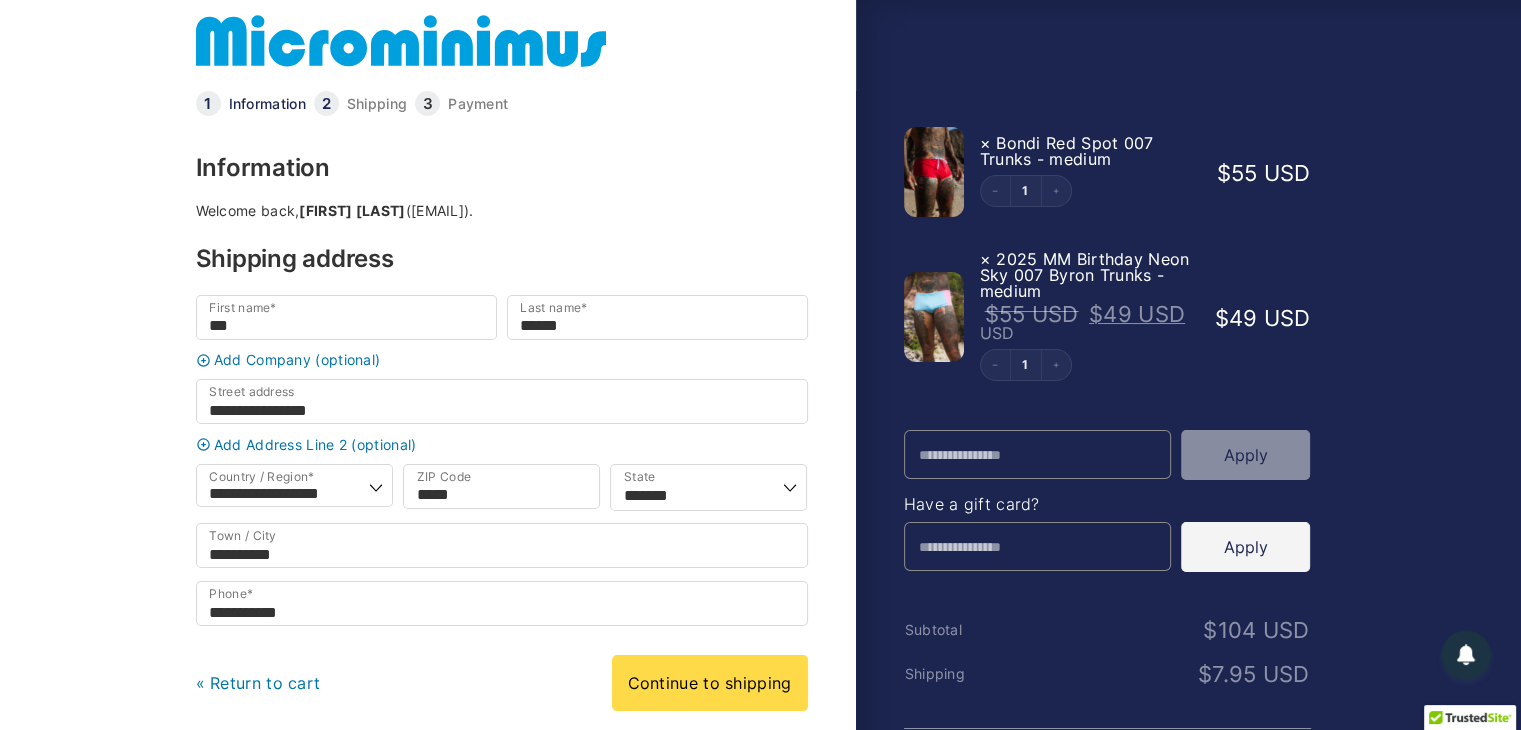 scroll, scrollTop: 0, scrollLeft: 0, axis: both 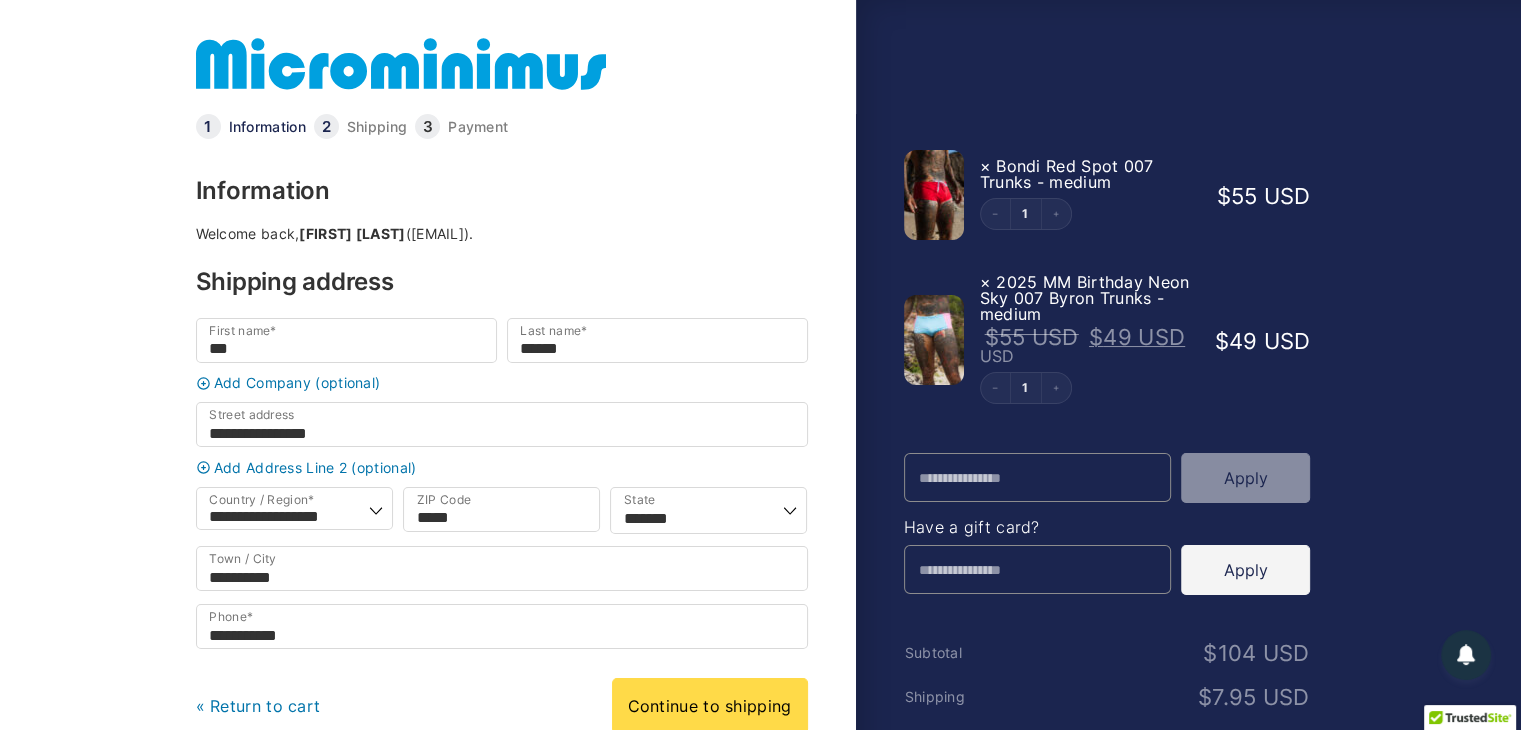 click on "Shipping" at bounding box center (364, 126) 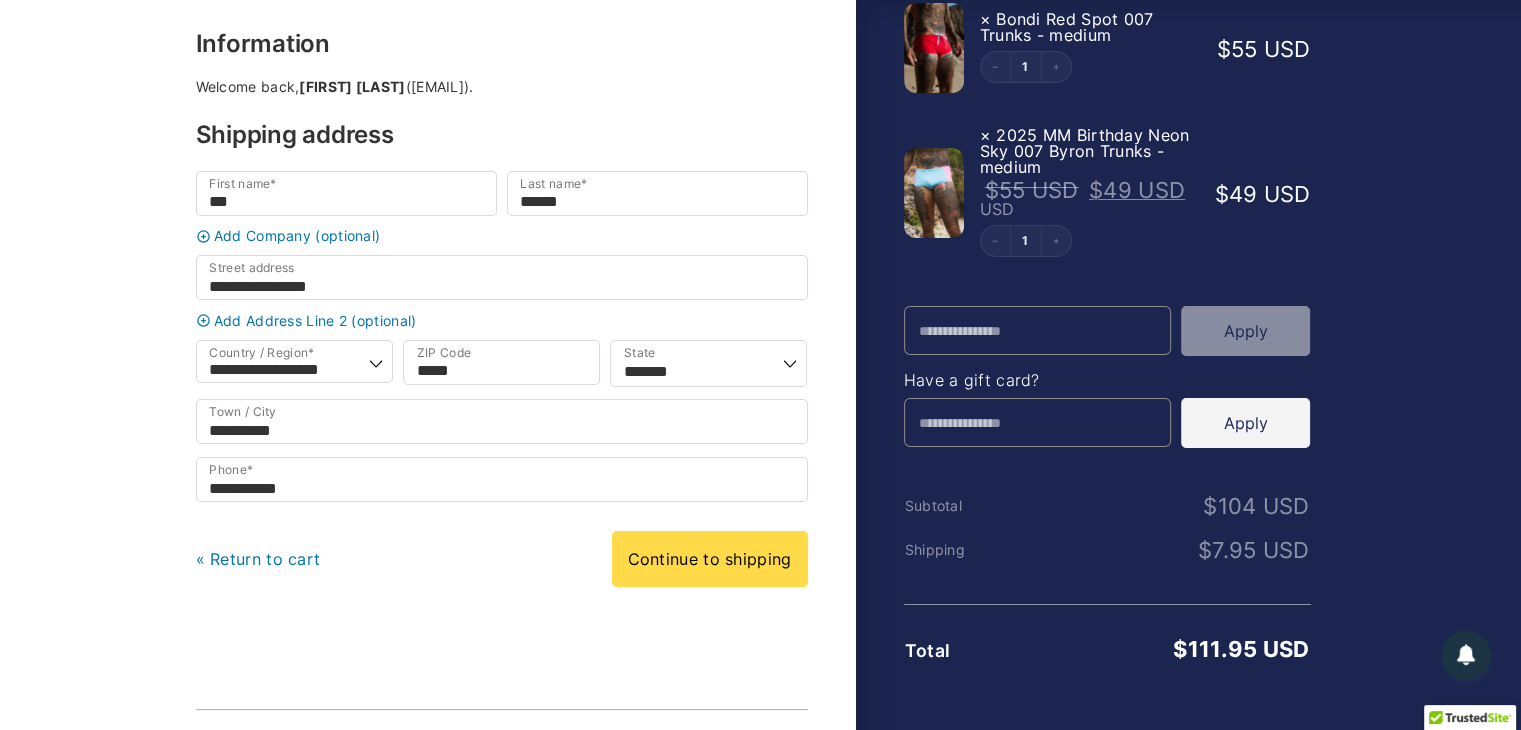 scroll, scrollTop: 148, scrollLeft: 0, axis: vertical 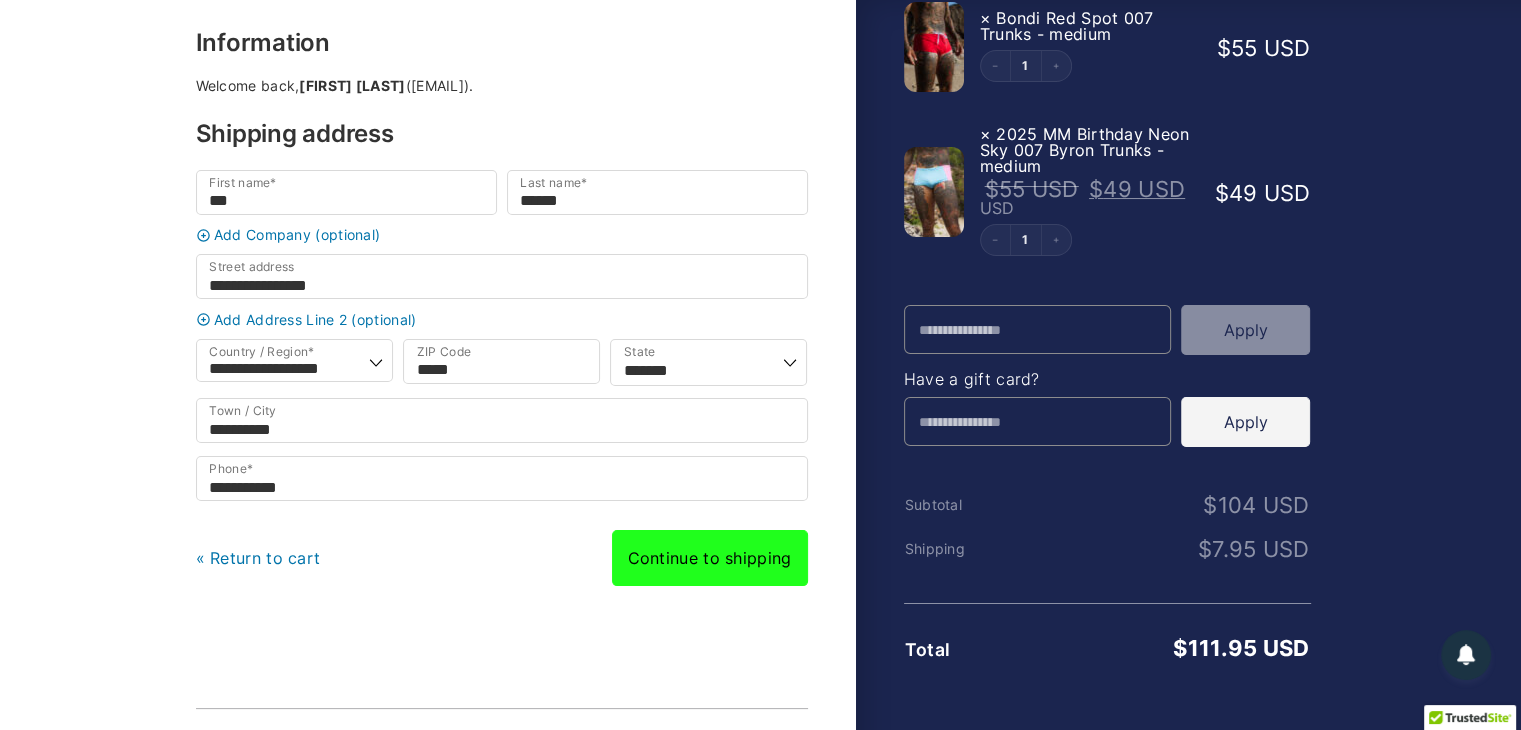 click on "Continue to shipping" at bounding box center [710, 558] 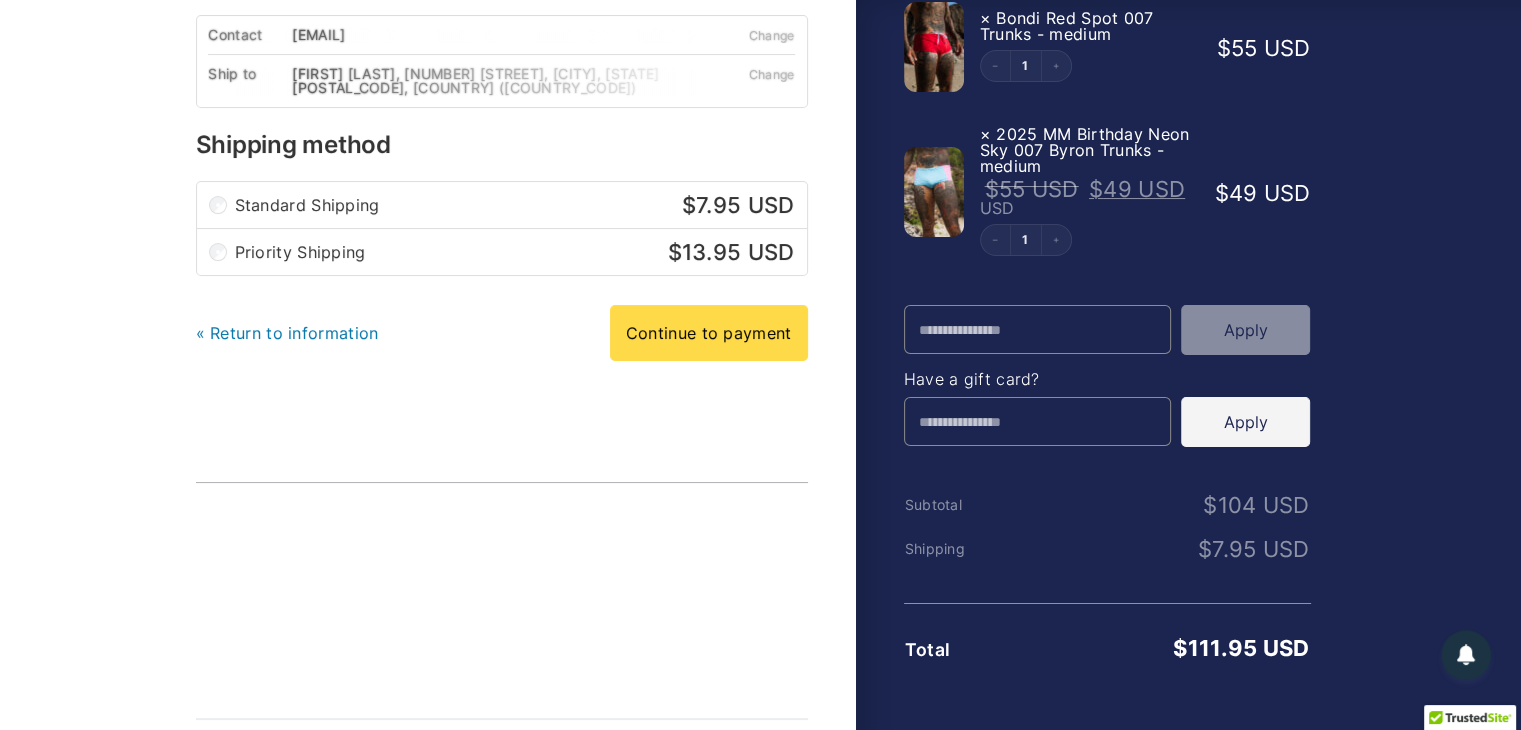 scroll, scrollTop: 0, scrollLeft: 0, axis: both 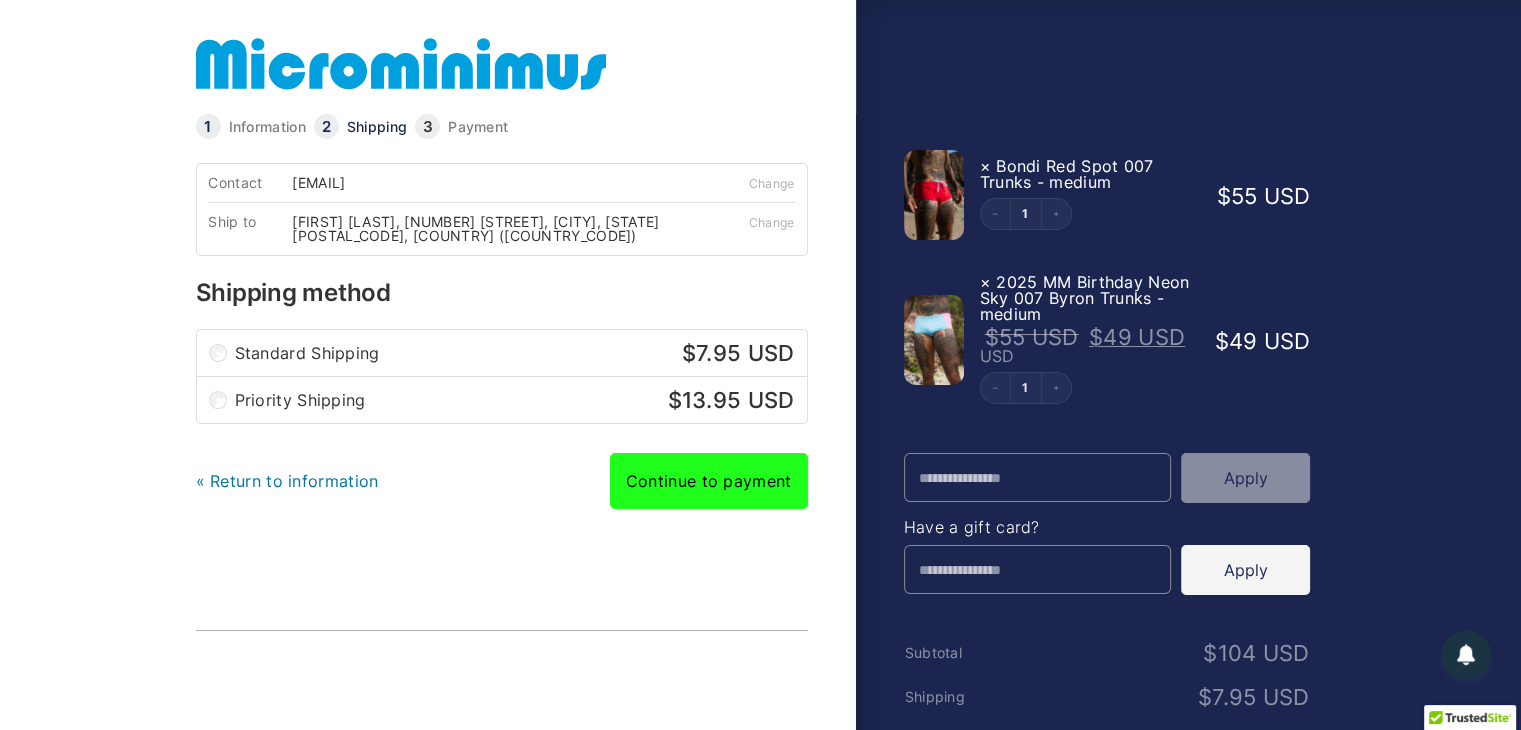 click on "Continue to payment" at bounding box center (709, 481) 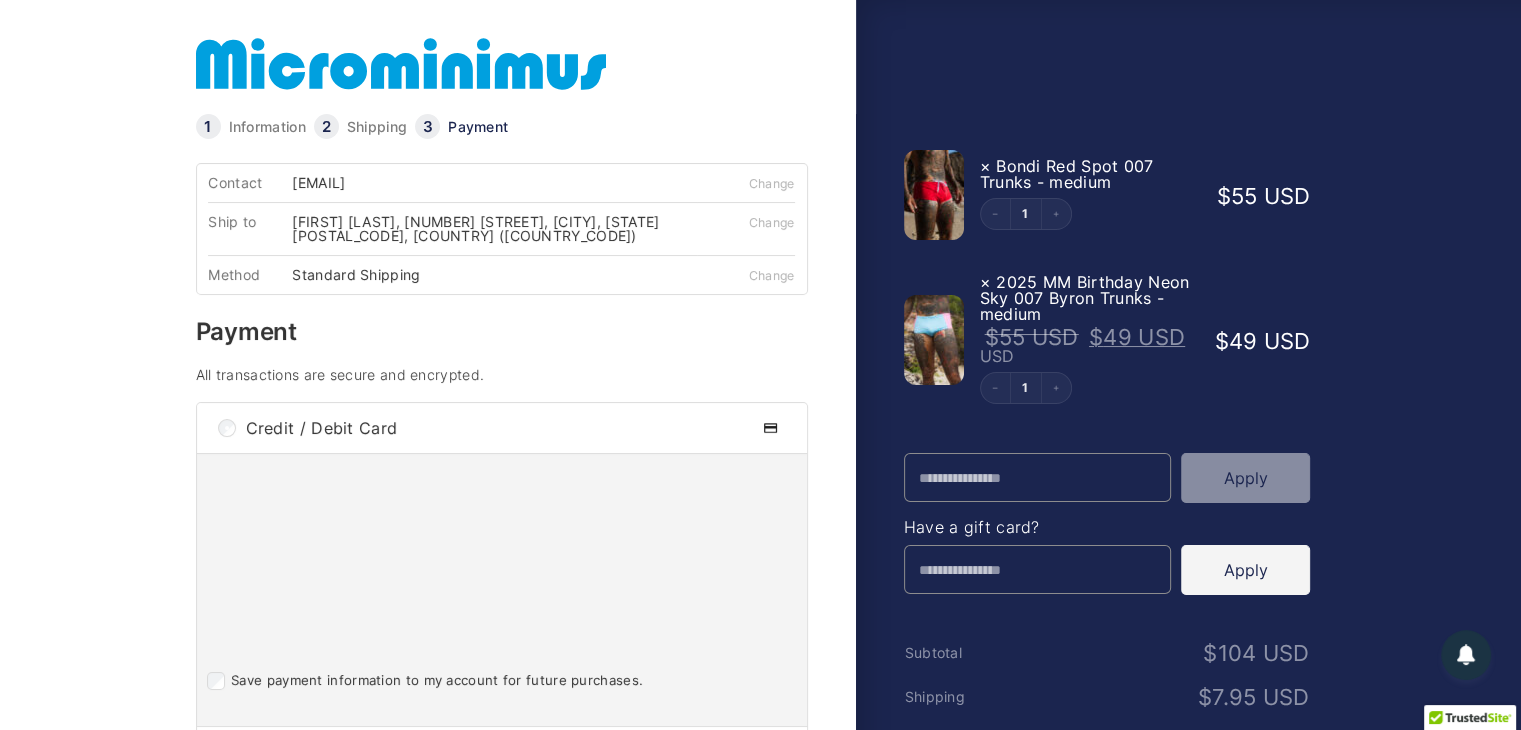 click on "Credit / Debit Card" at bounding box center (502, 428) 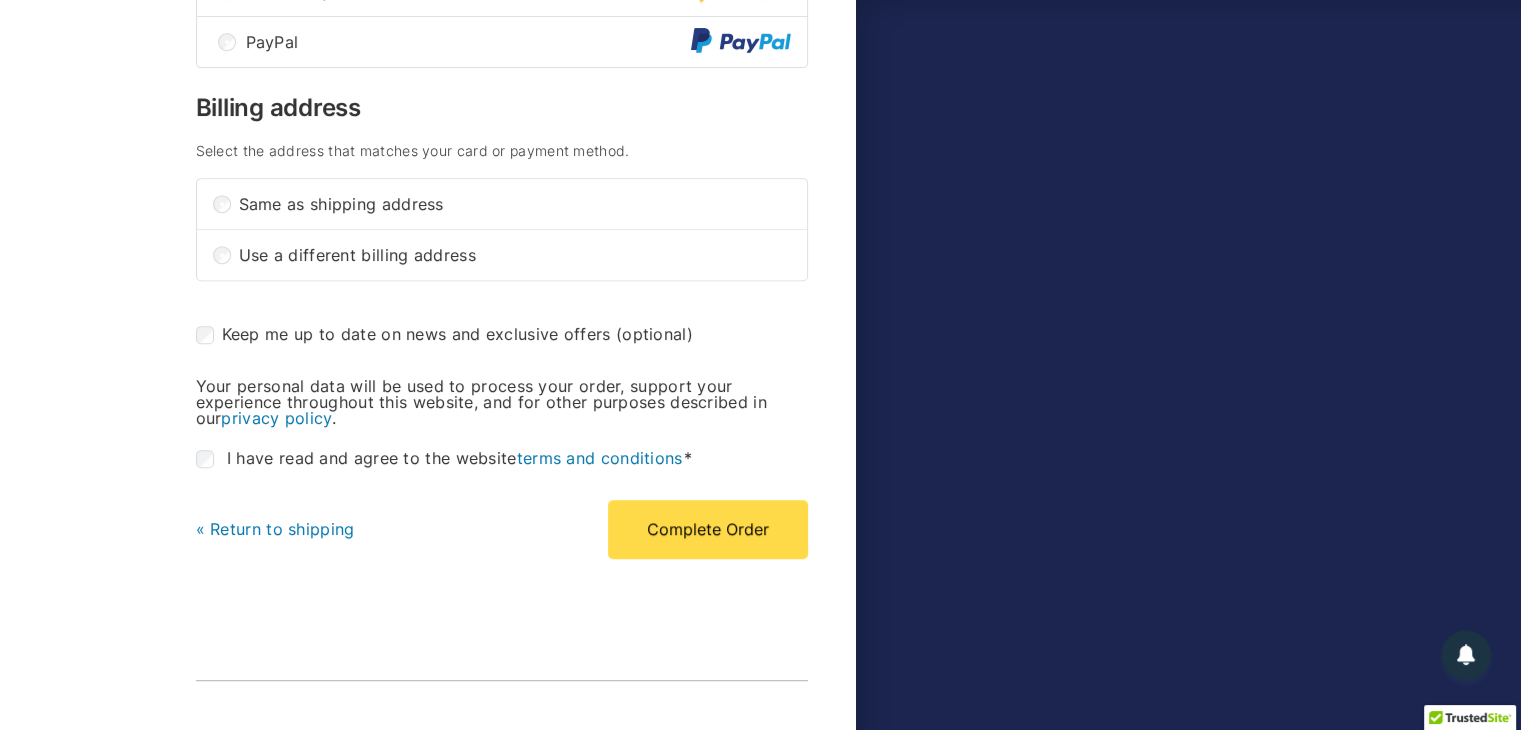 scroll, scrollTop: 983, scrollLeft: 0, axis: vertical 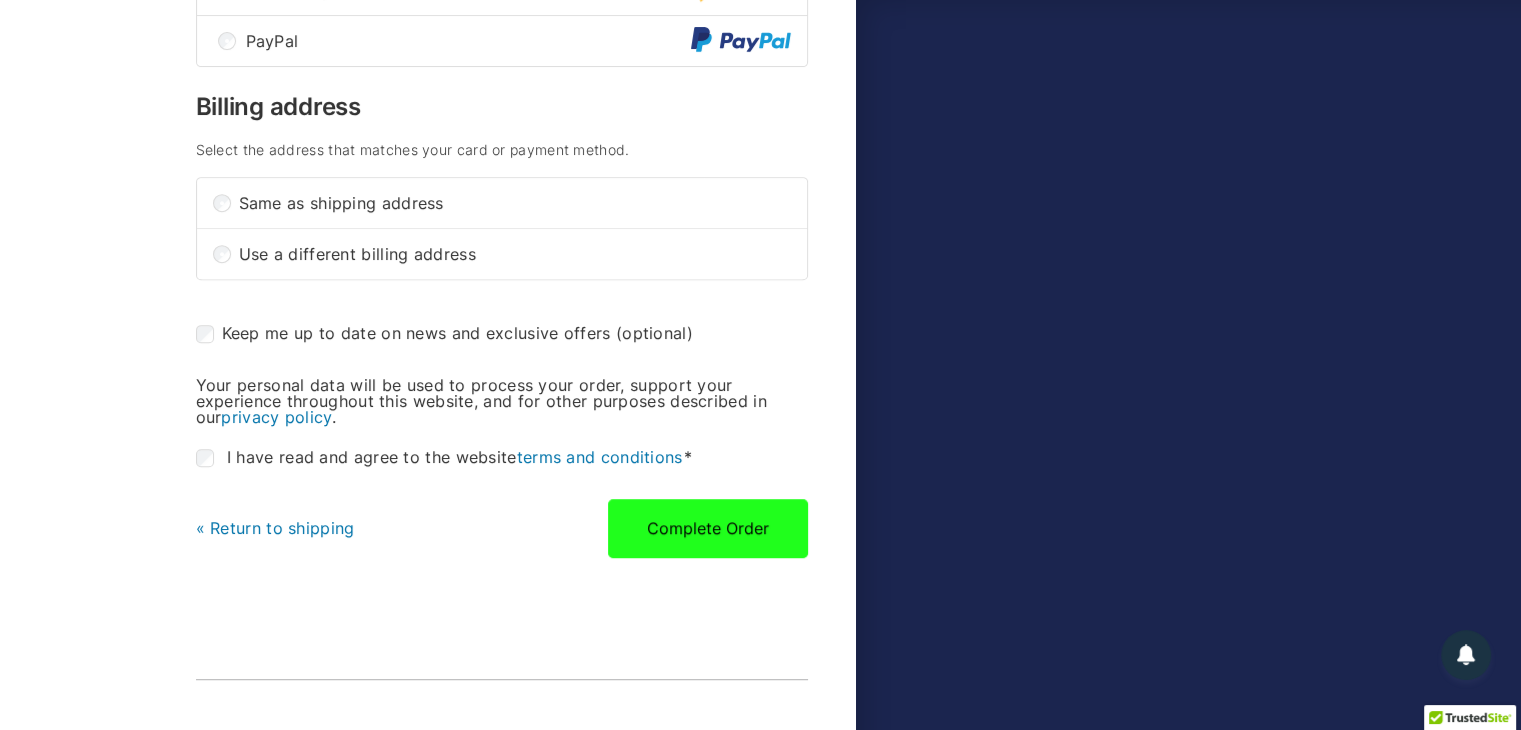 click on "Complete Order" at bounding box center (708, 528) 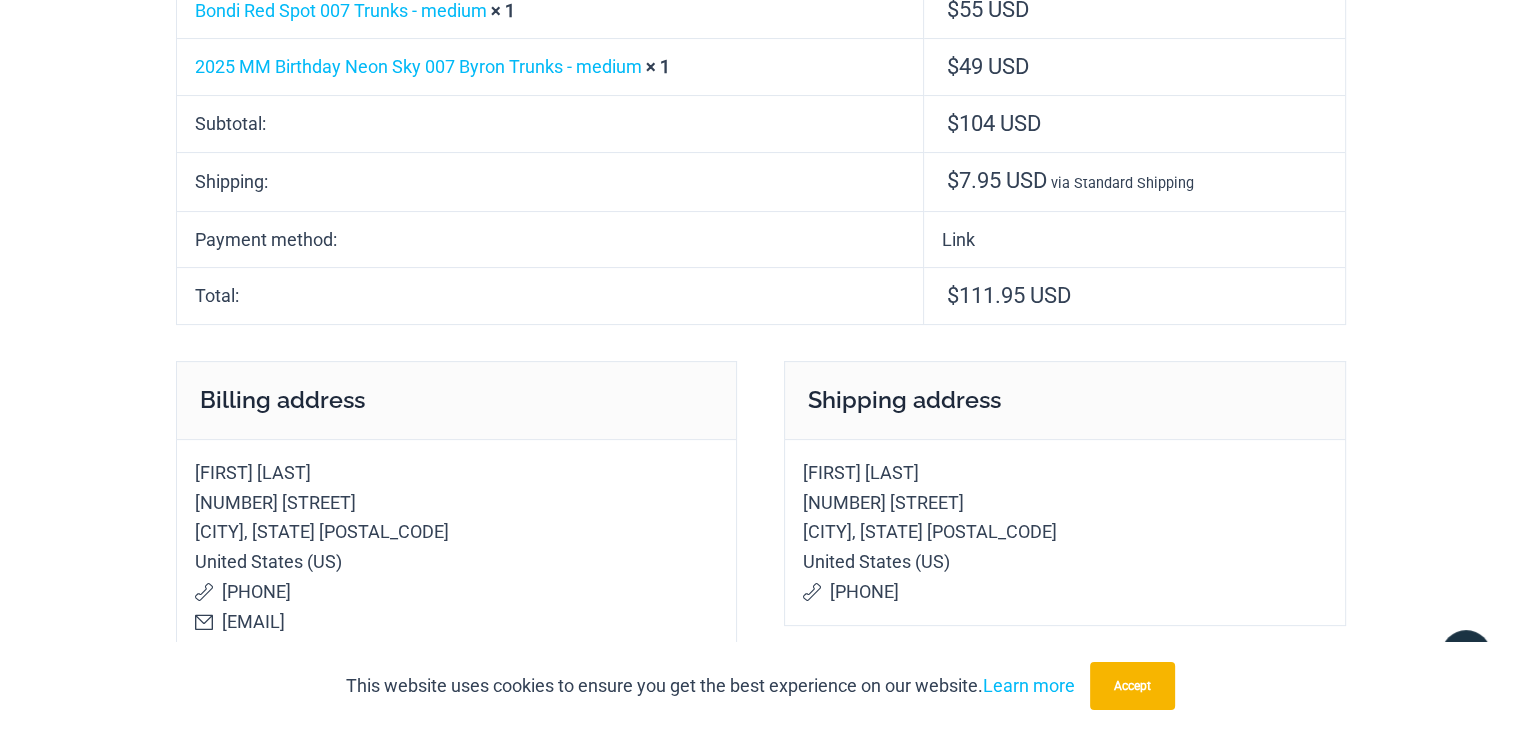 scroll, scrollTop: 367, scrollLeft: 0, axis: vertical 